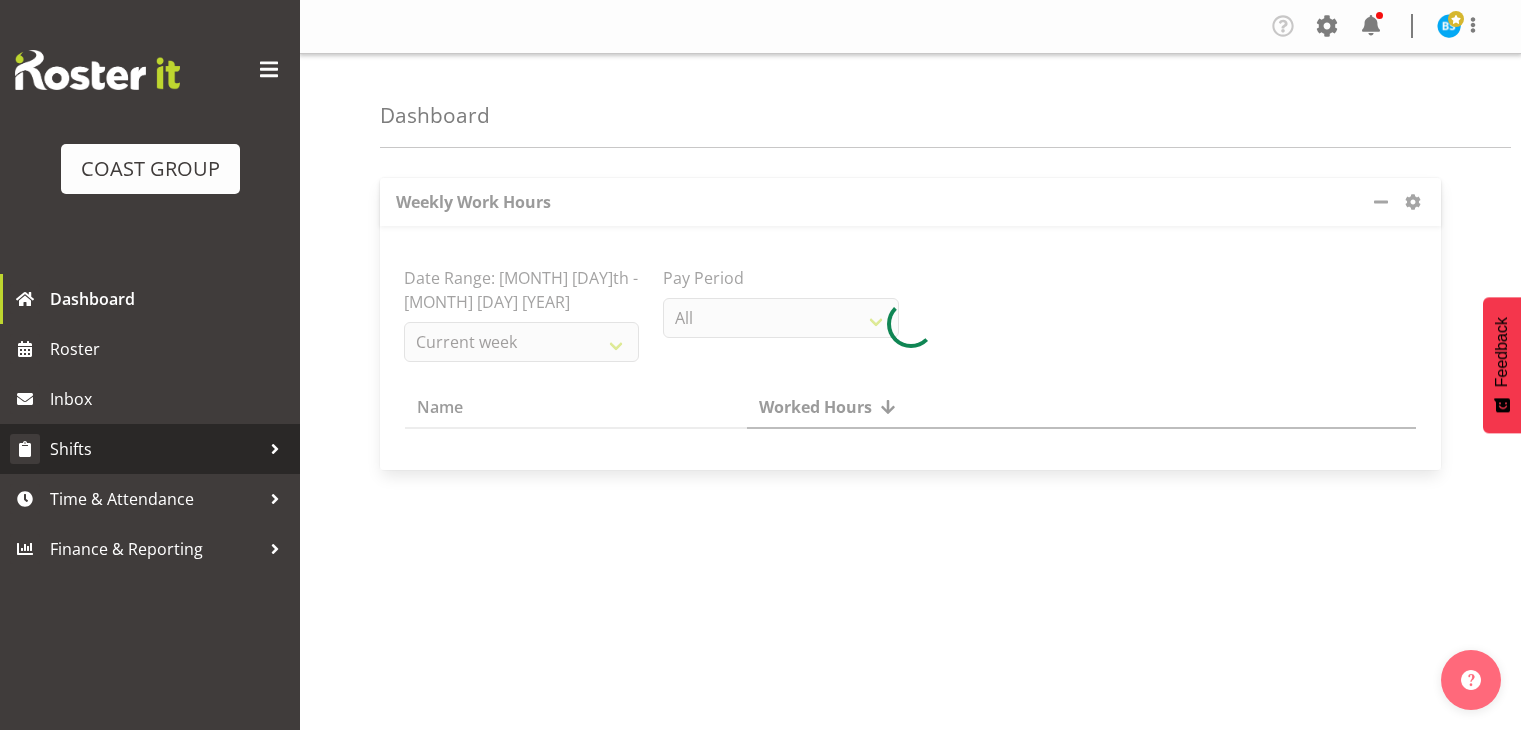 scroll, scrollTop: 0, scrollLeft: 0, axis: both 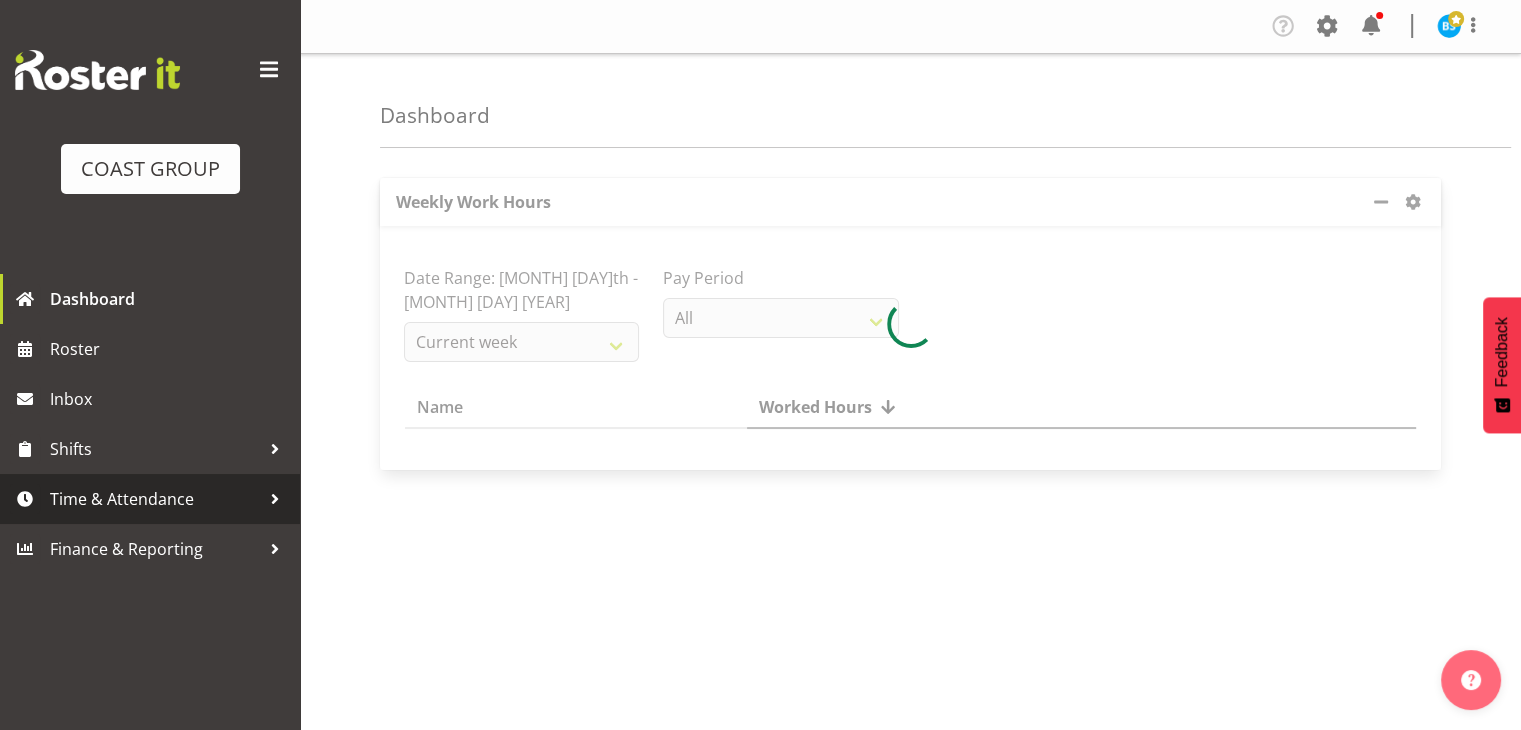 click at bounding box center (275, 499) 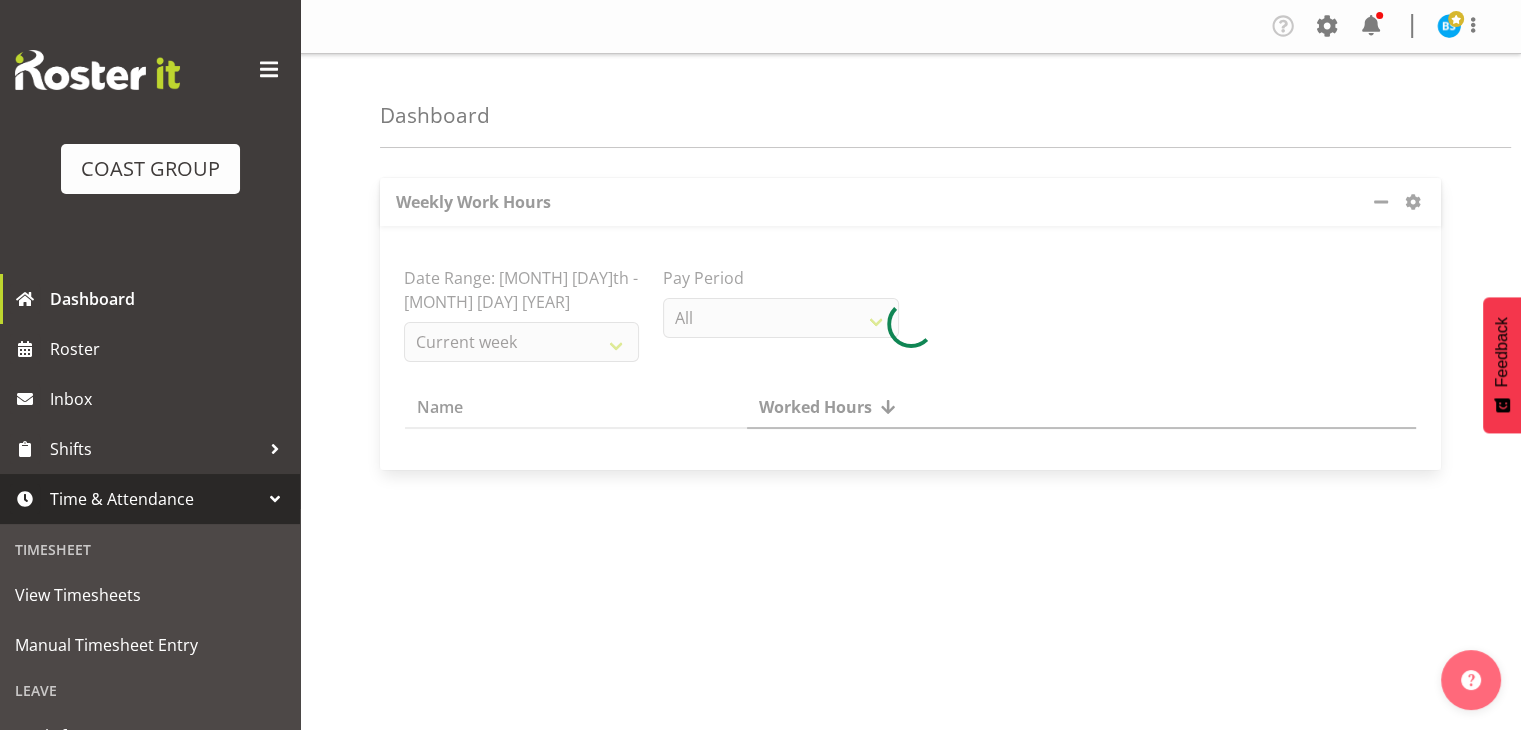 scroll, scrollTop: 200, scrollLeft: 0, axis: vertical 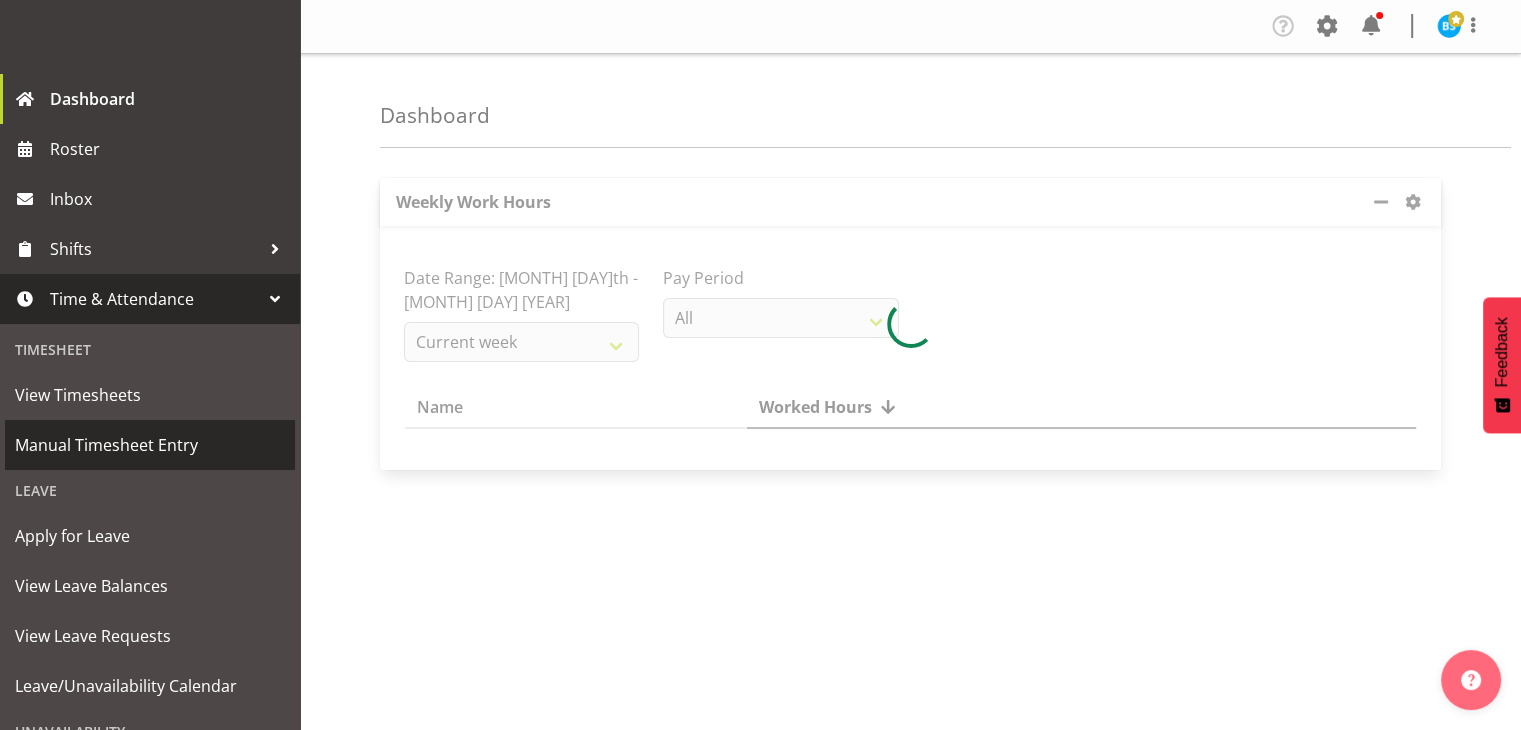 click on "Manual Timesheet Entry" at bounding box center [150, 445] 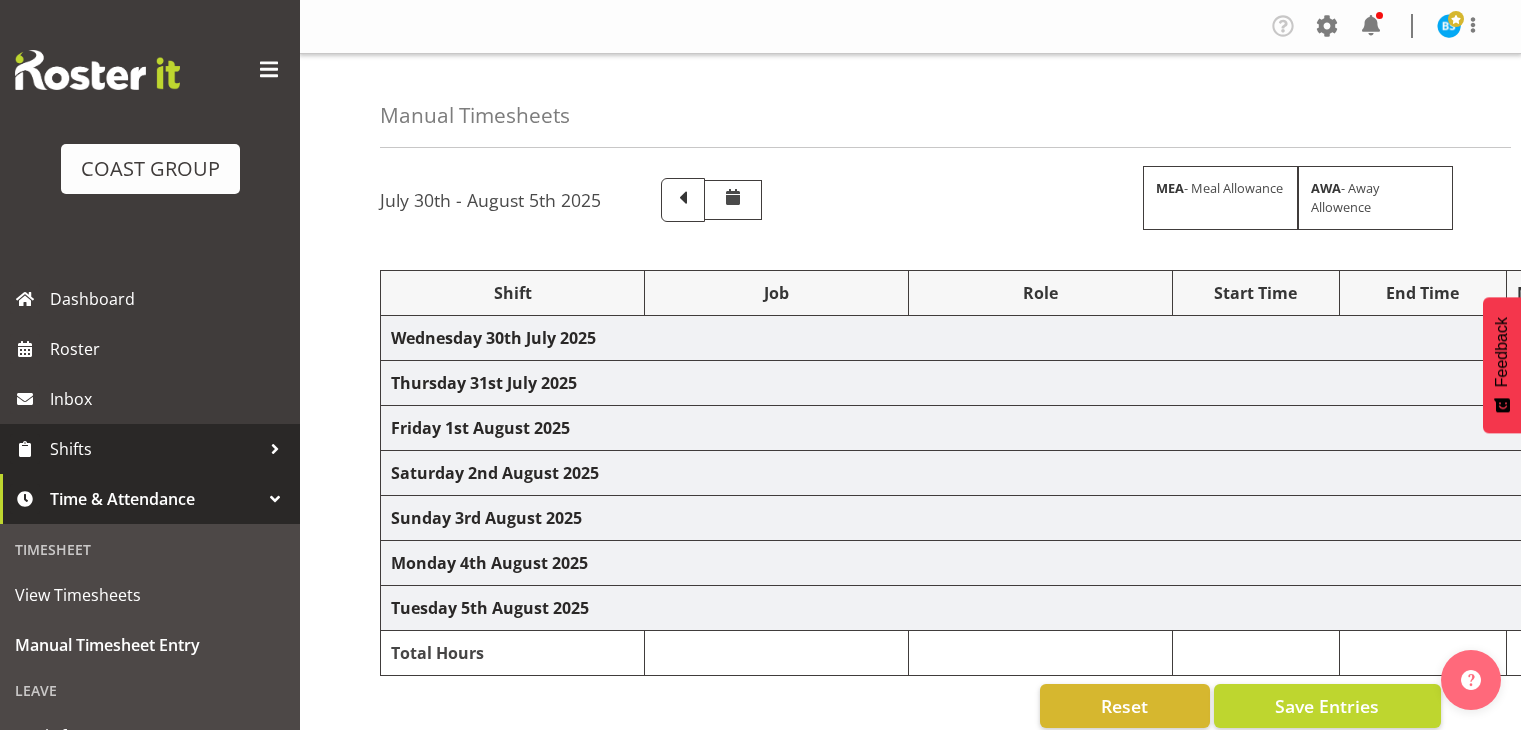 scroll, scrollTop: 0, scrollLeft: 0, axis: both 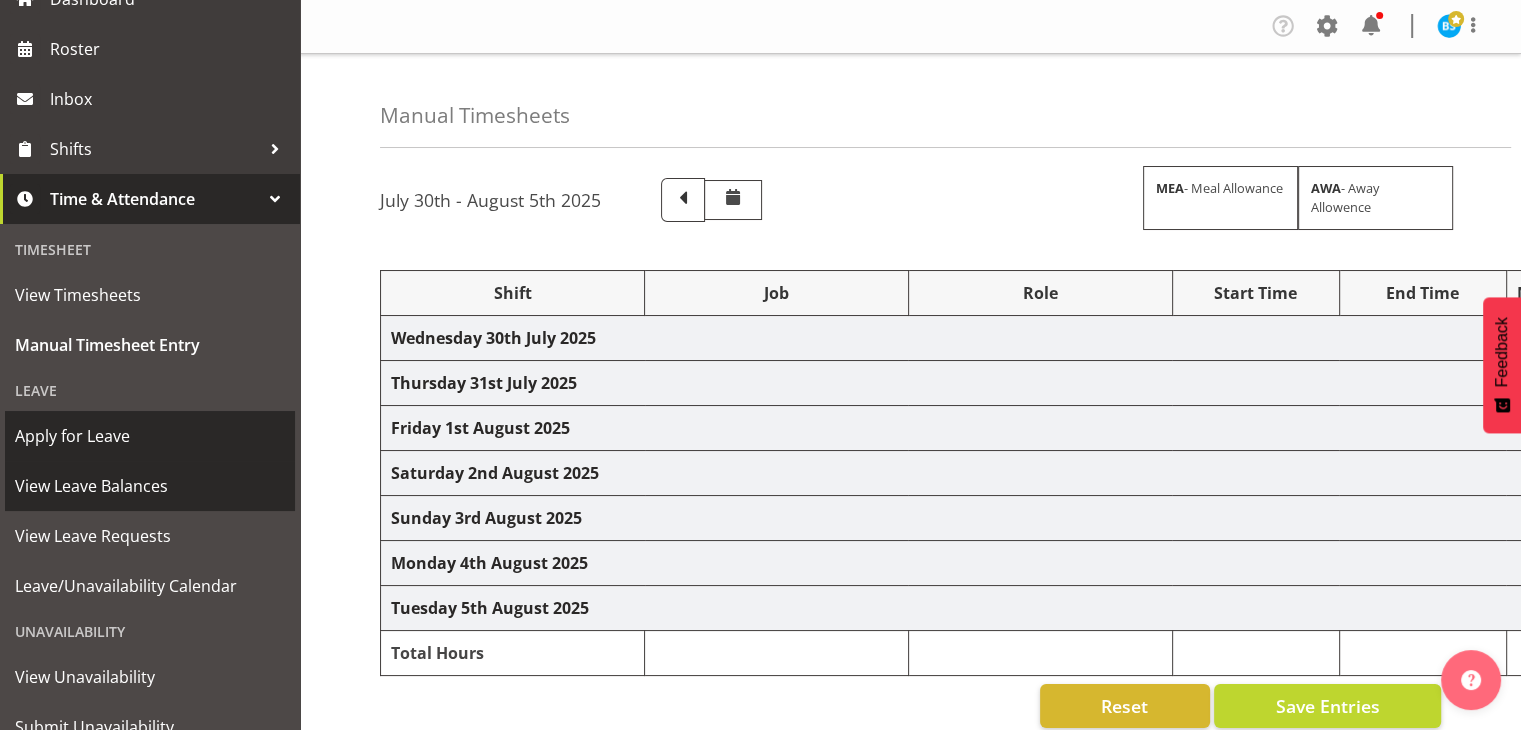 click on "Apply for Leave" at bounding box center (150, 436) 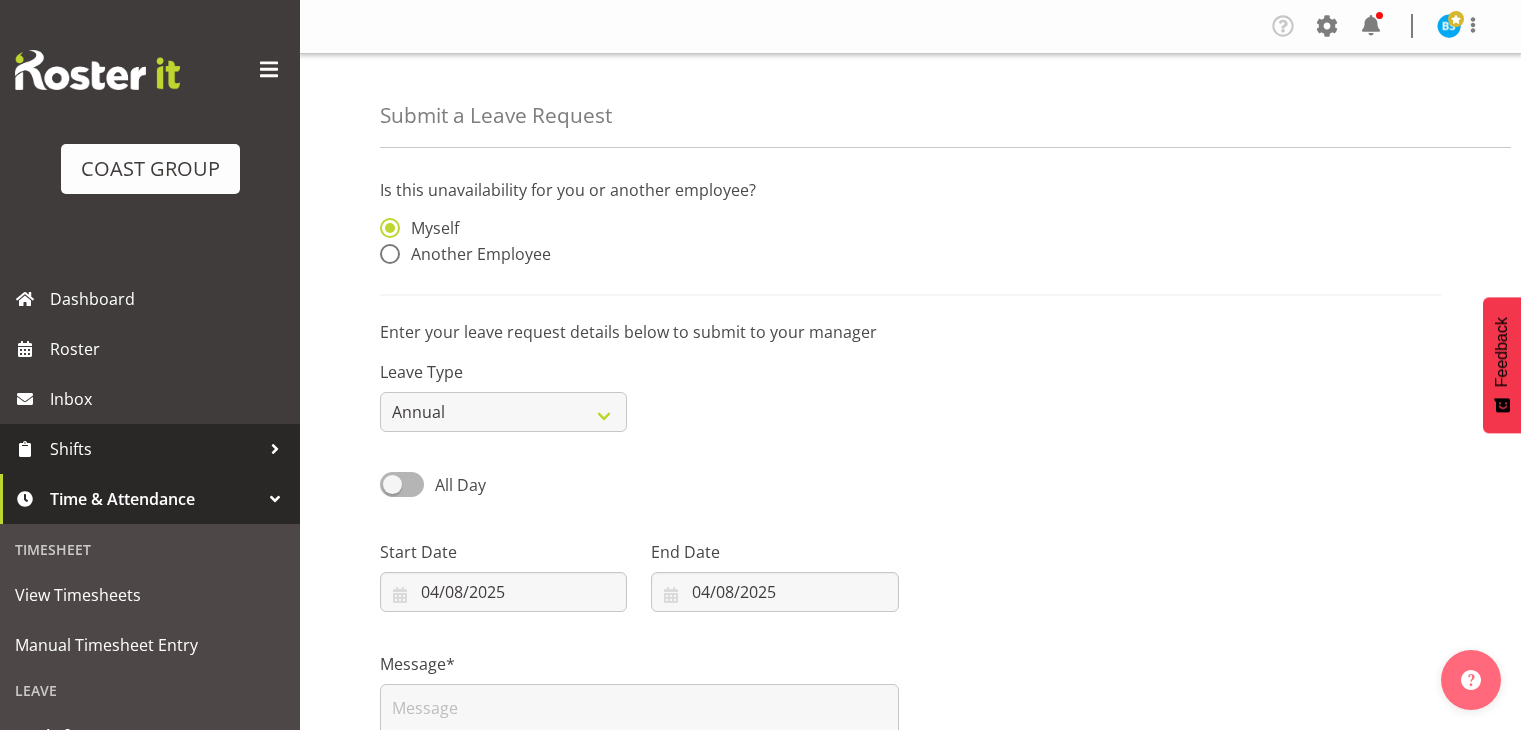 select on "7" 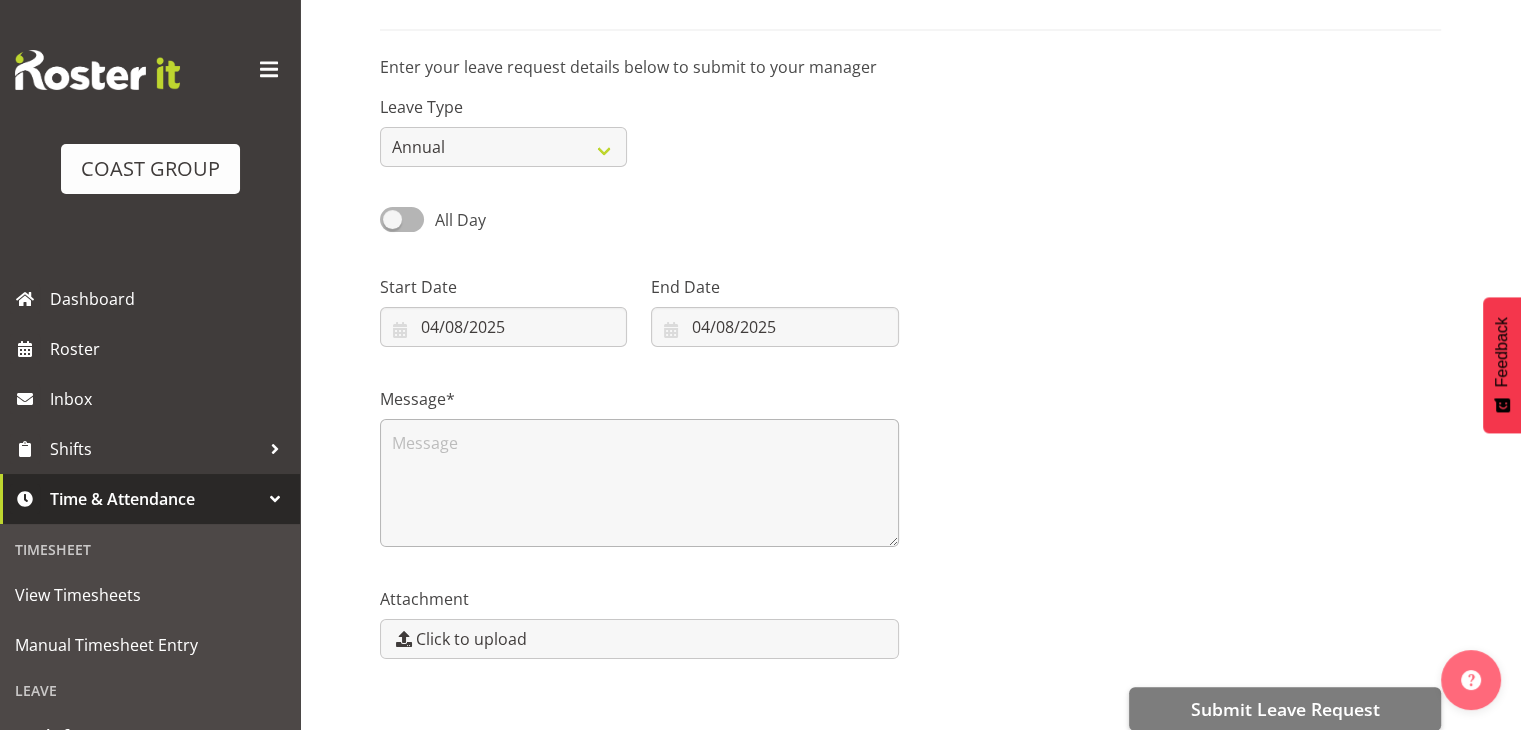 scroll, scrollTop: 297, scrollLeft: 0, axis: vertical 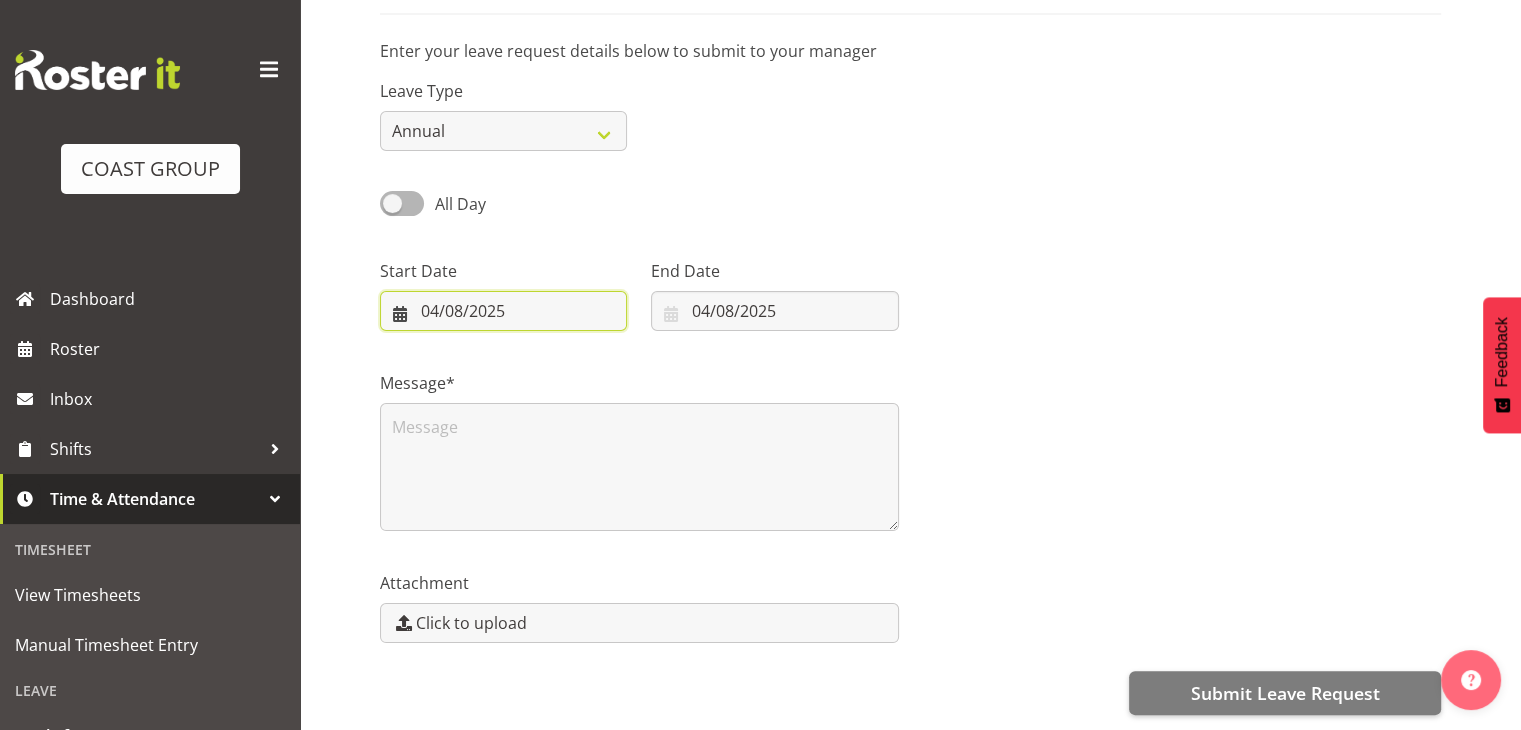 click on "04/08/2025" at bounding box center (503, 311) 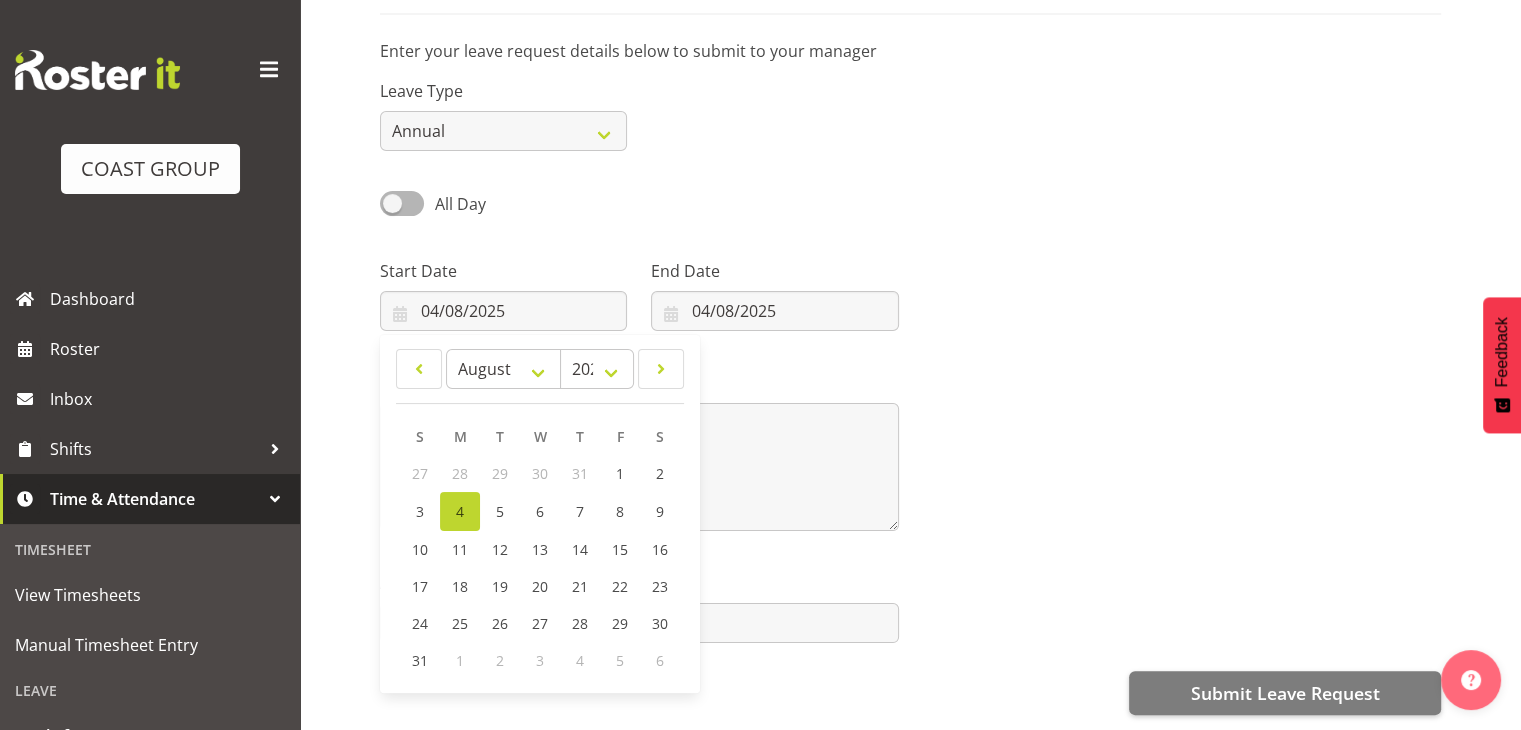 click on "31" at bounding box center [580, 473] 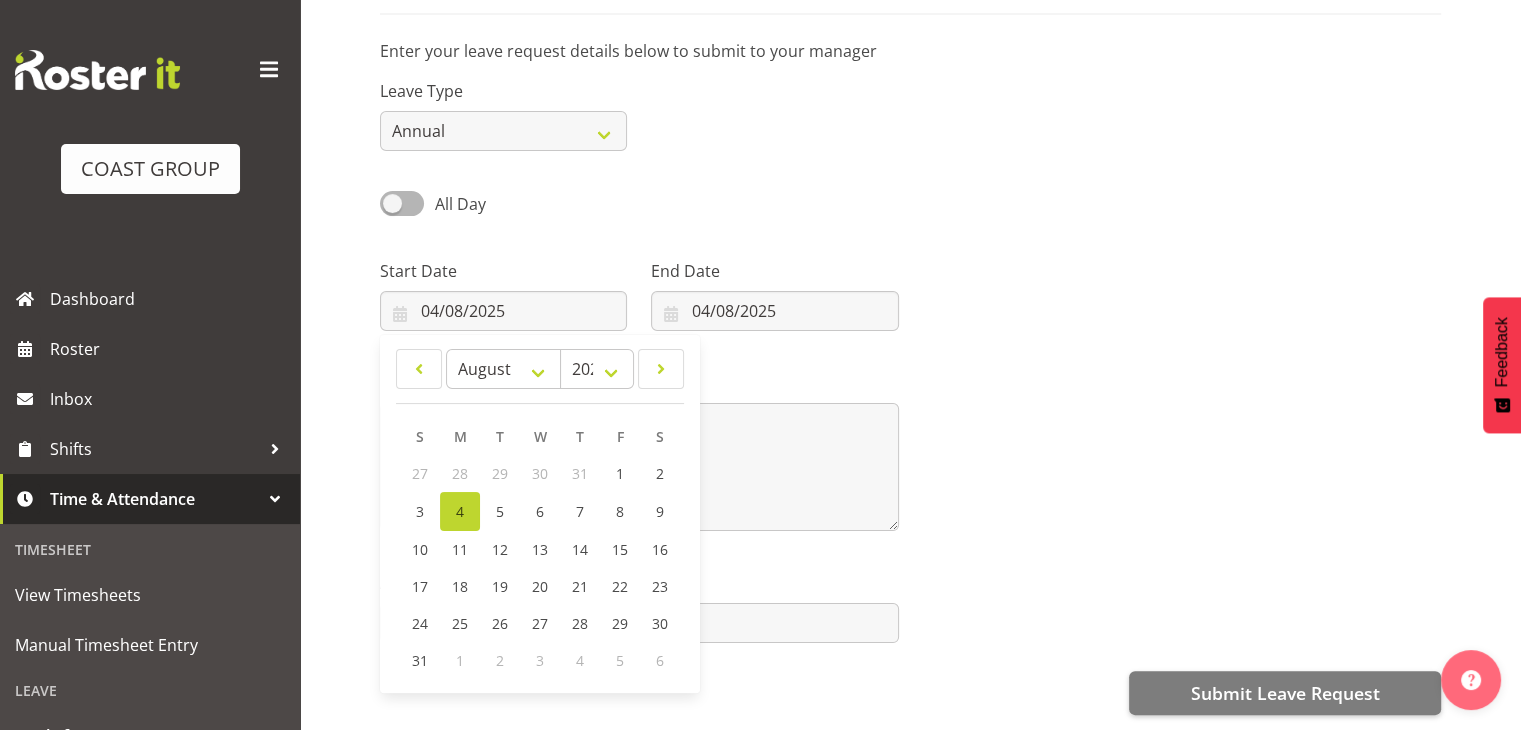 click on "31" at bounding box center [580, 473] 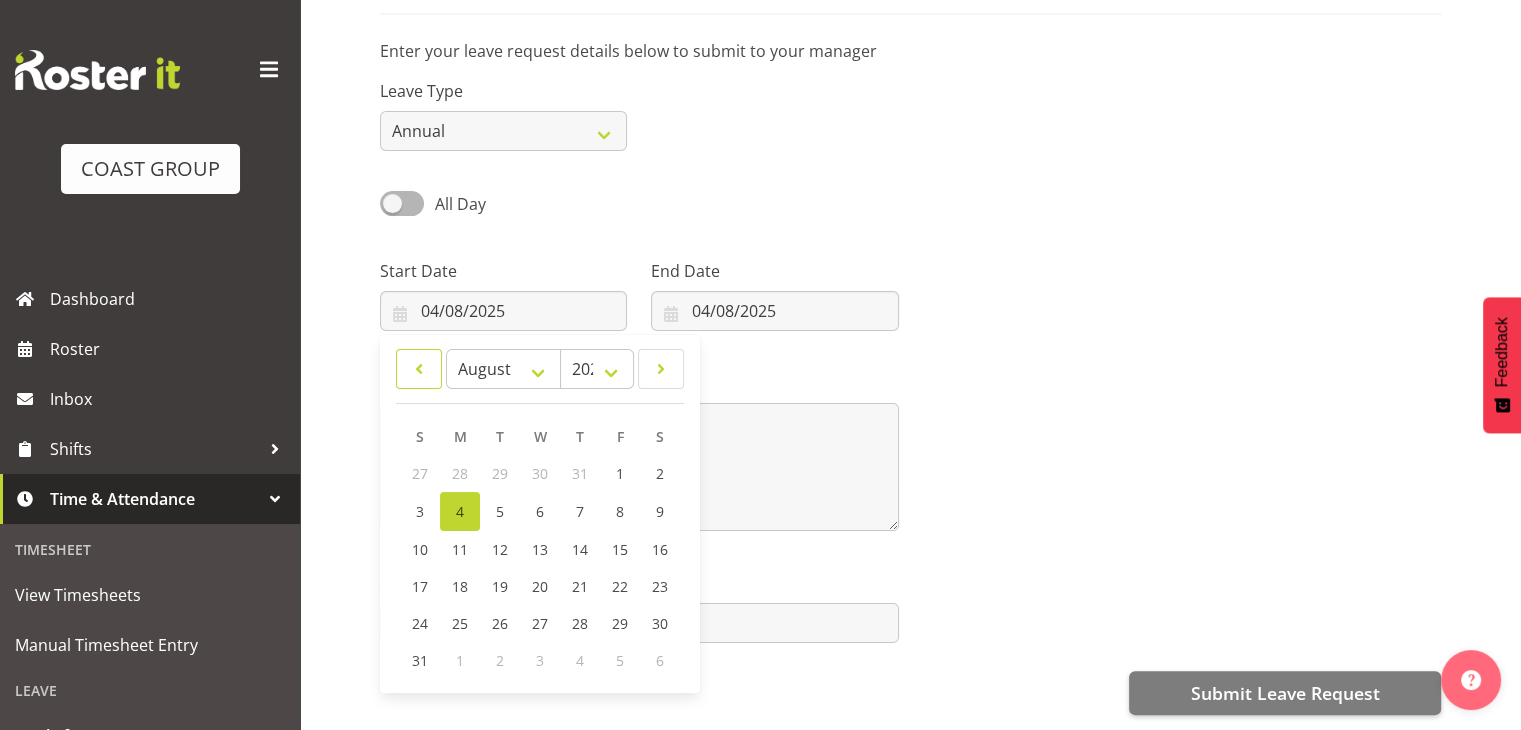 click at bounding box center (419, 369) 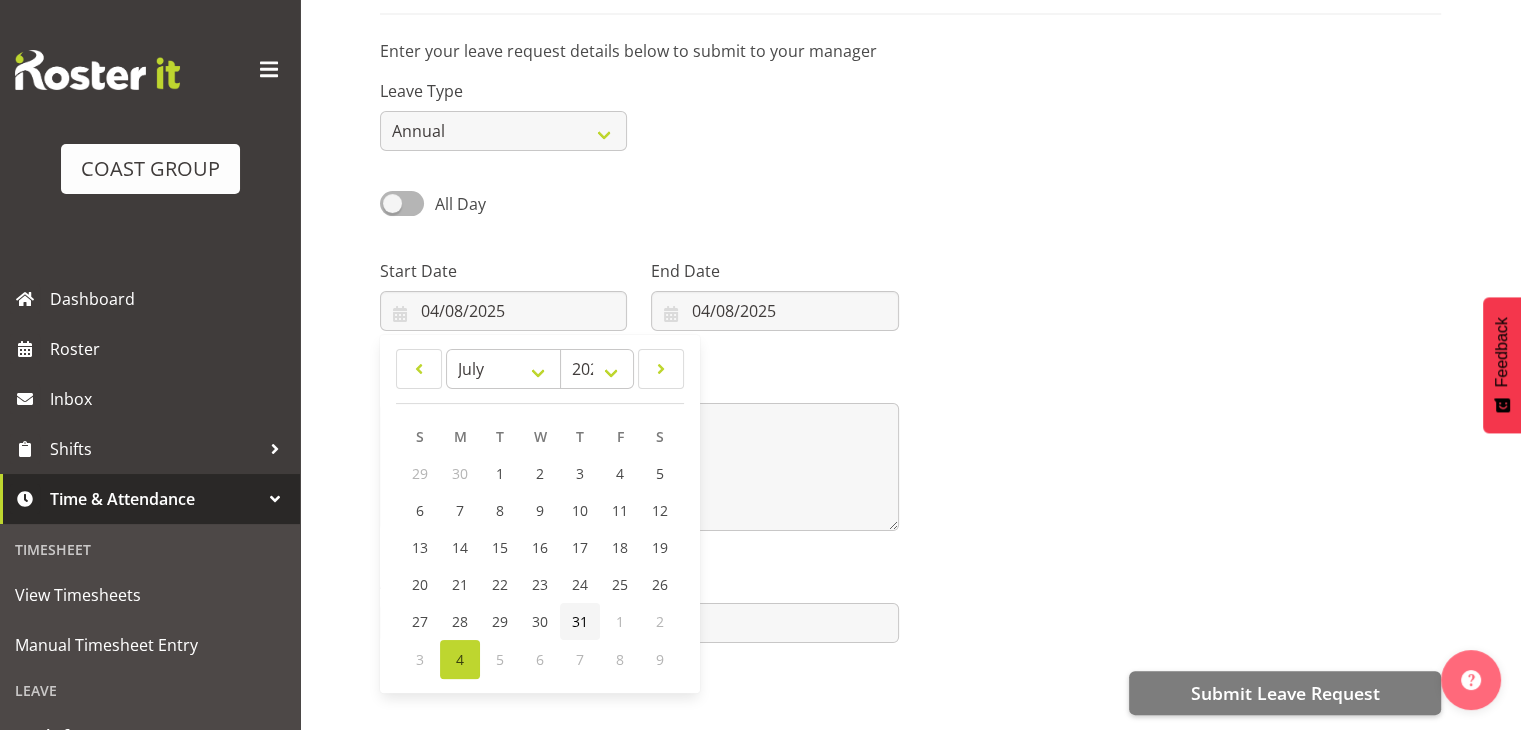 click on "31" at bounding box center (580, 621) 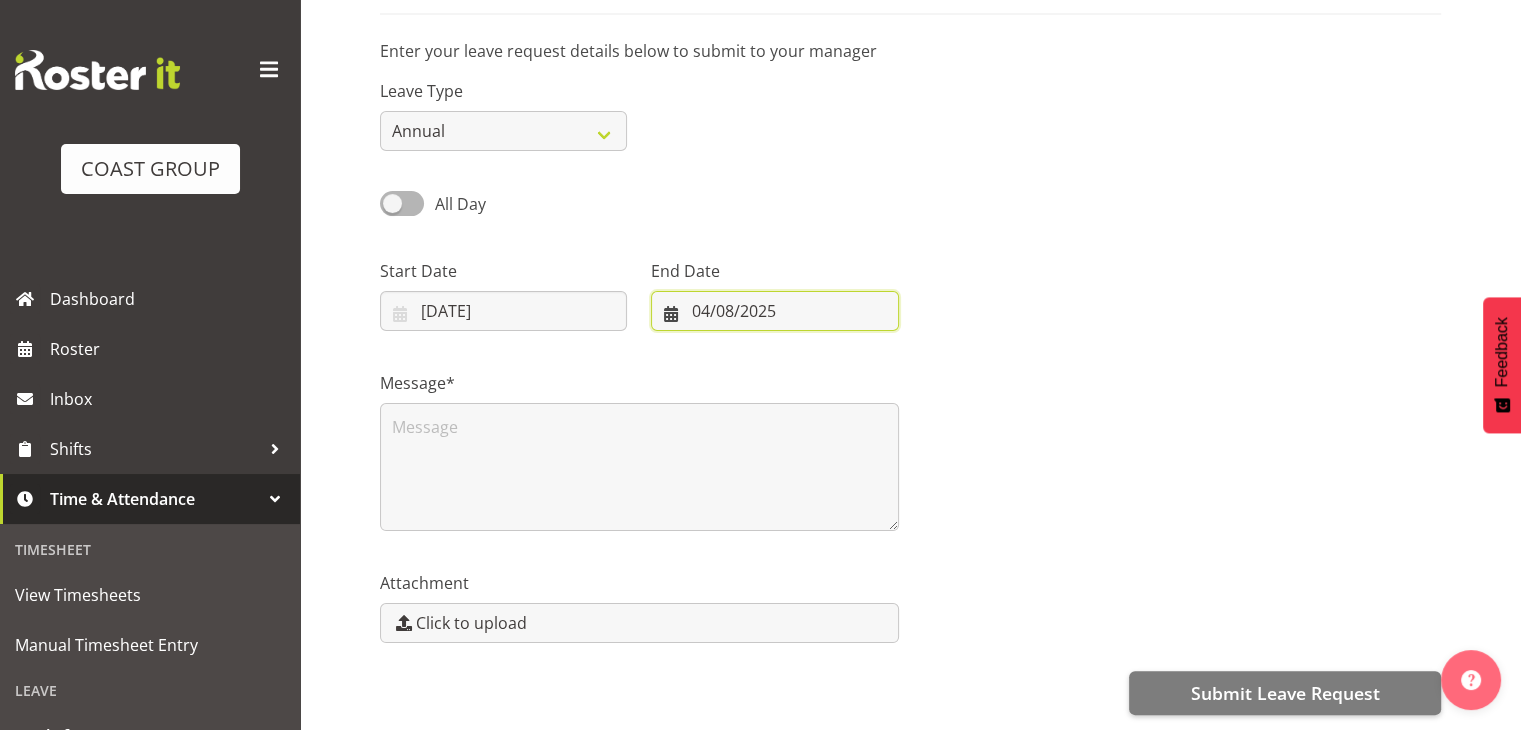click on "04/08/2025" at bounding box center [774, 311] 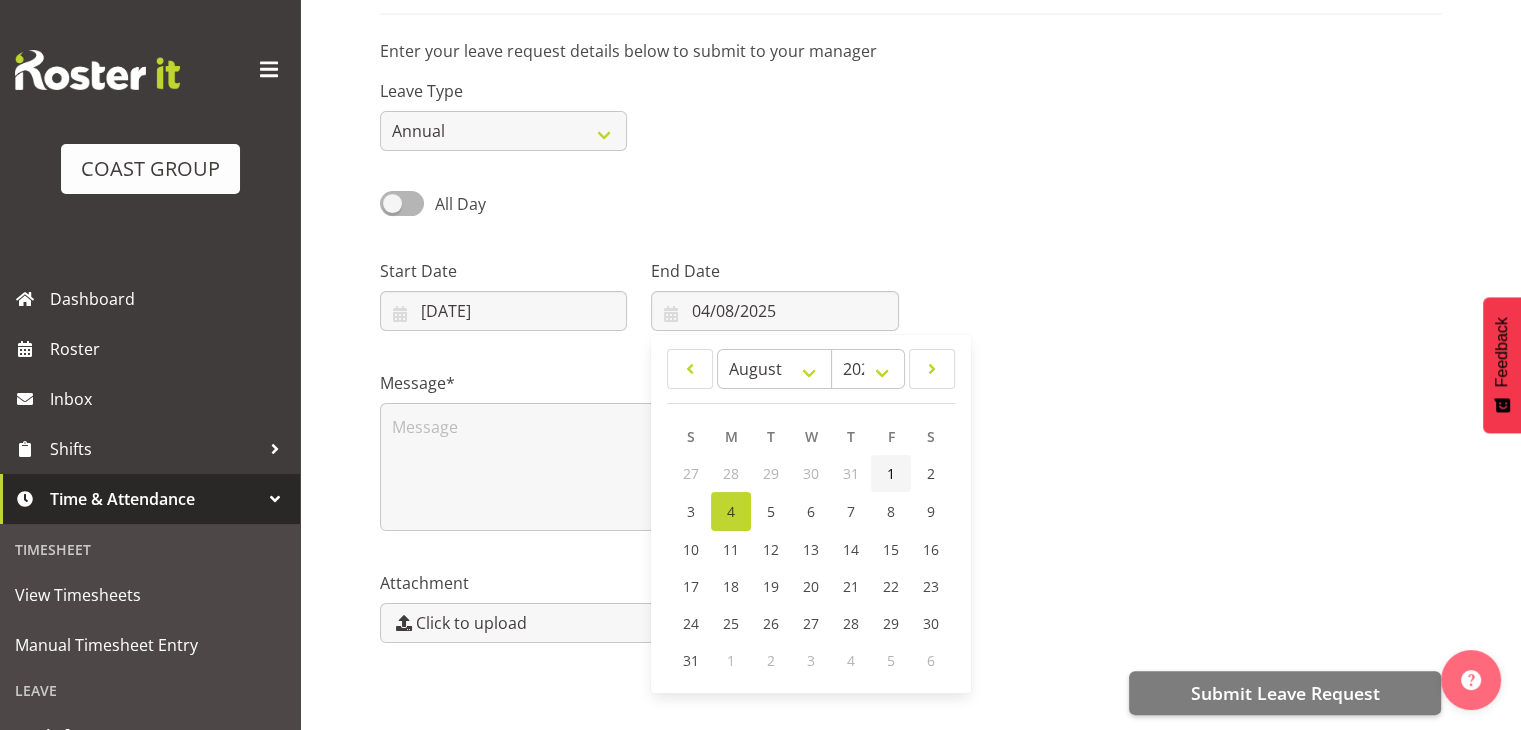 click on "1" at bounding box center (891, 473) 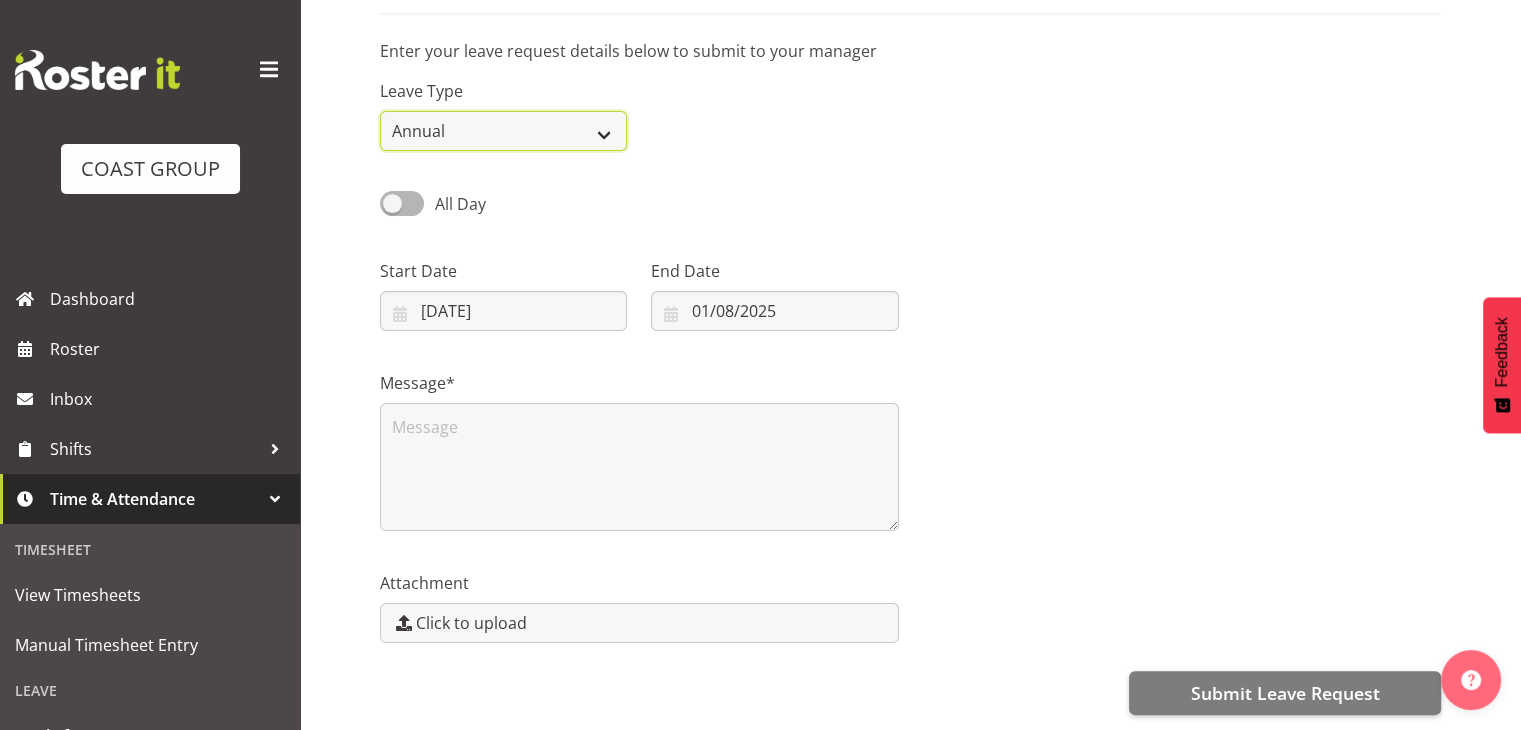 click on "Annual Sick Leave Without Pay Bereavement Domestic Violence Parental Jury Service Day In Lieu   Other" at bounding box center [503, 131] 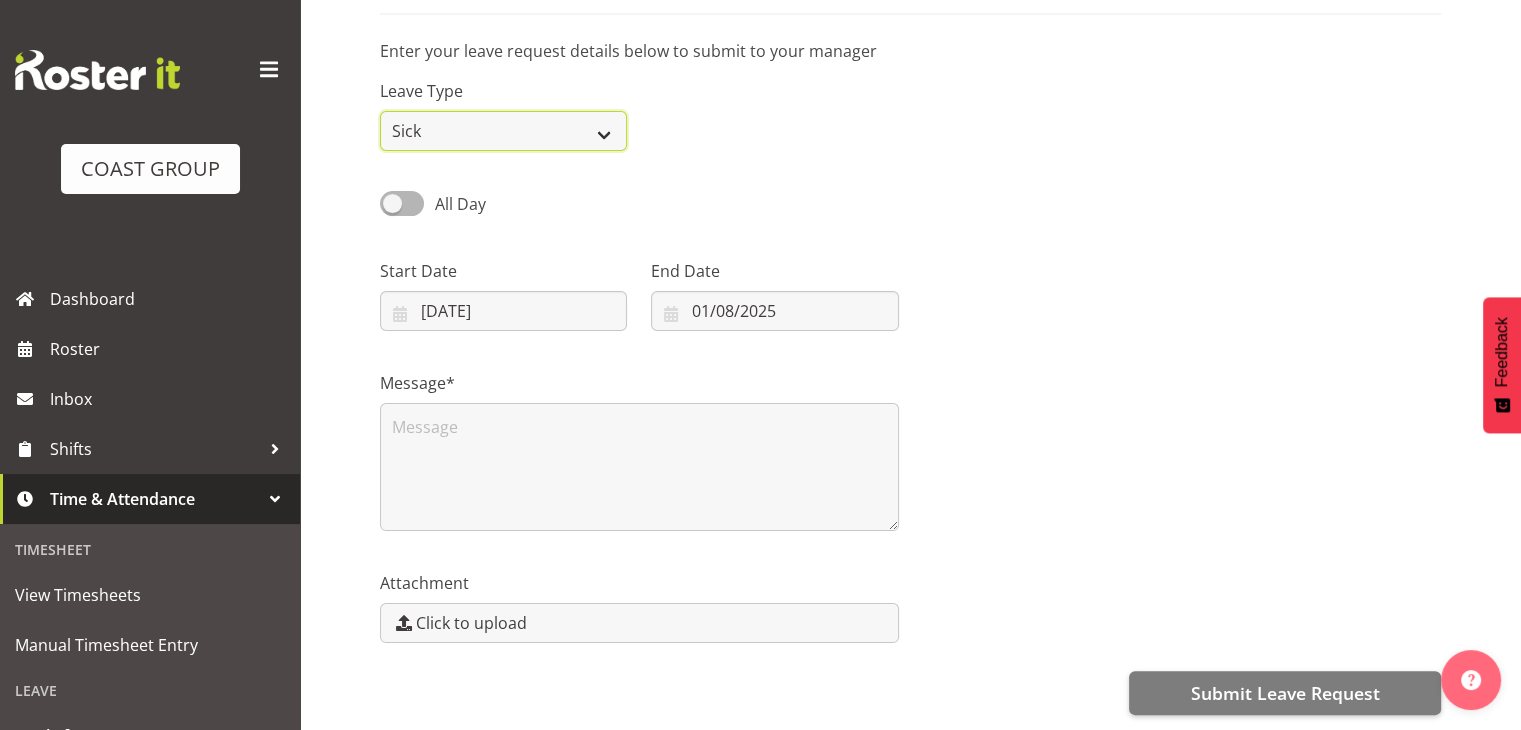 click on "Annual Sick Leave Without Pay Bereavement Domestic Violence Parental Jury Service Day In Lieu   Other" at bounding box center [503, 131] 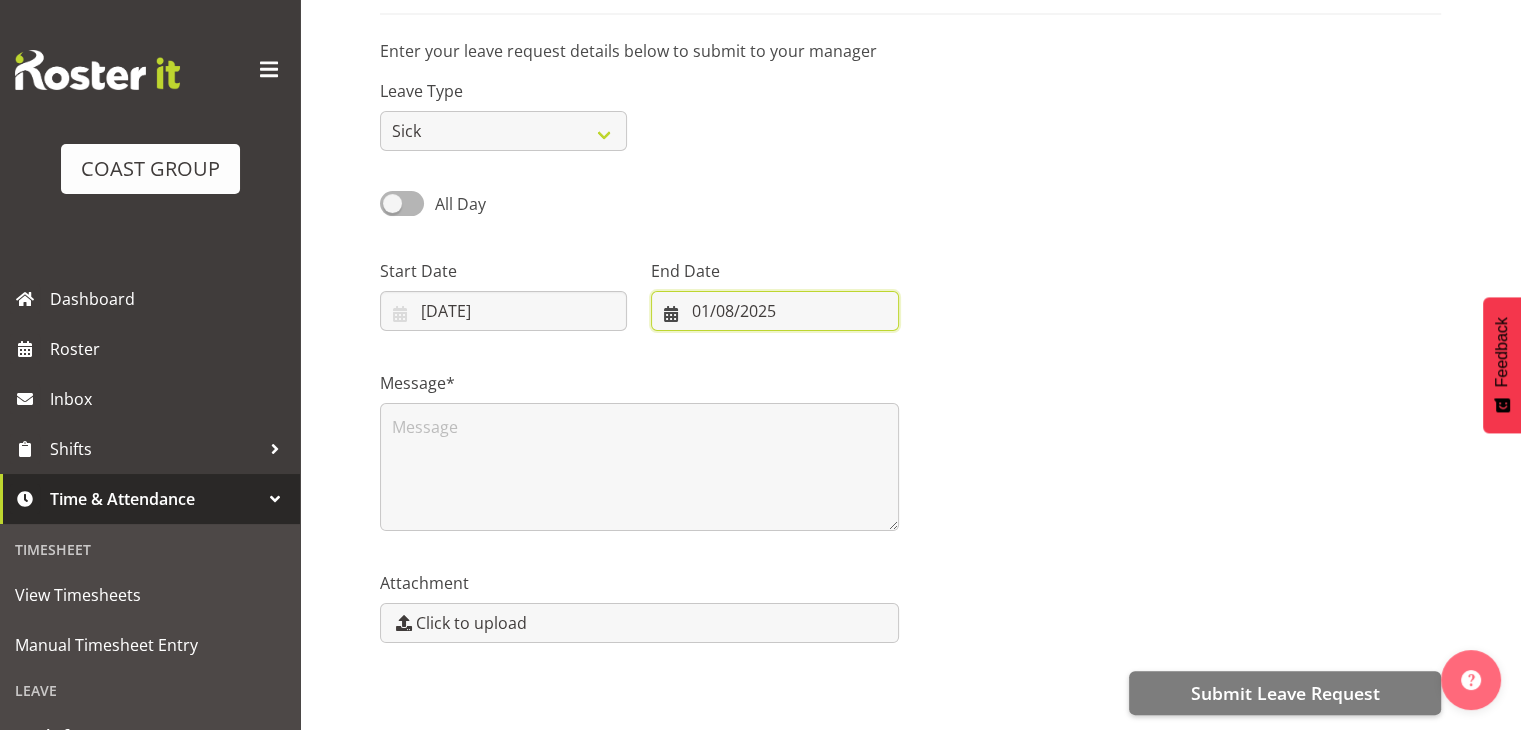 click on "01/08/2025" at bounding box center [774, 311] 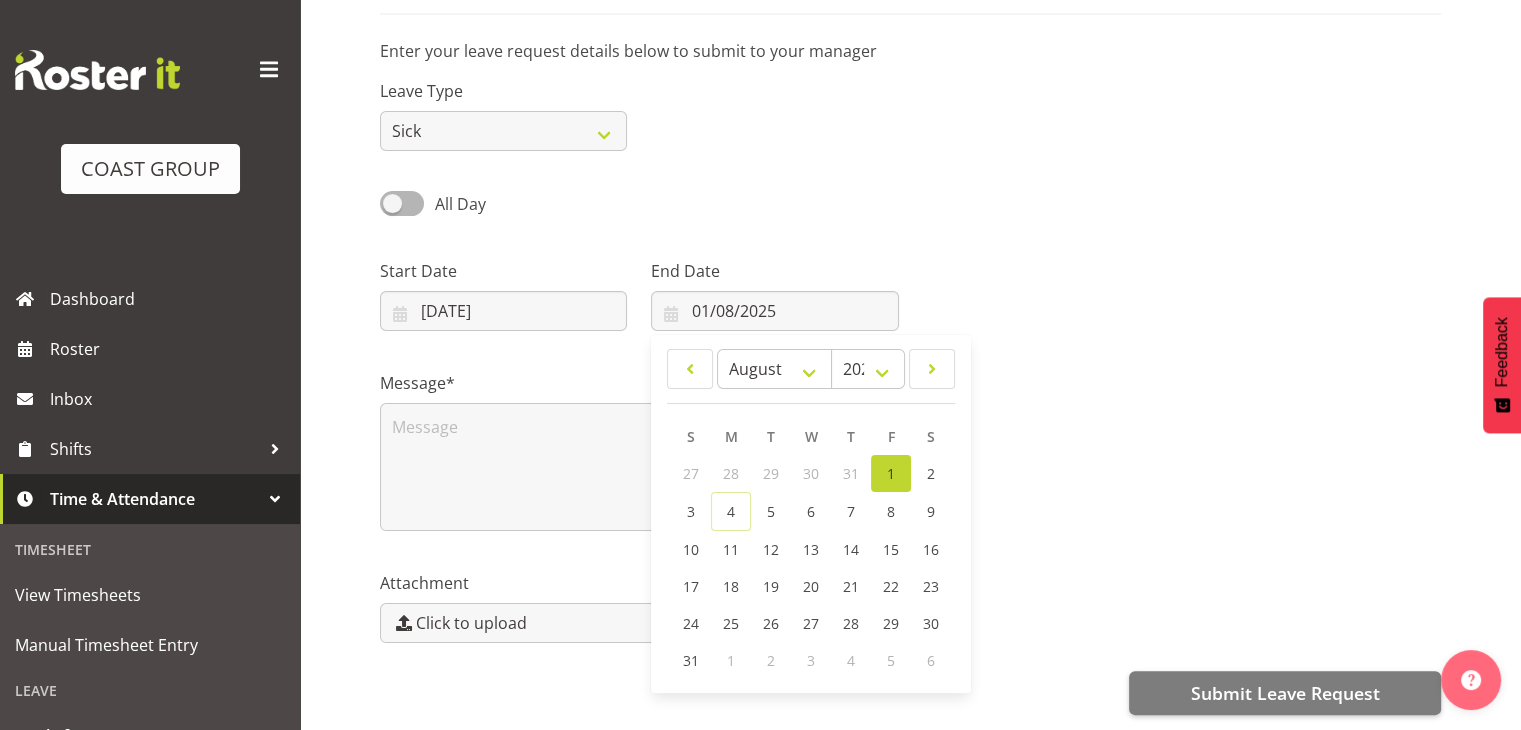 click at bounding box center (1182, 287) 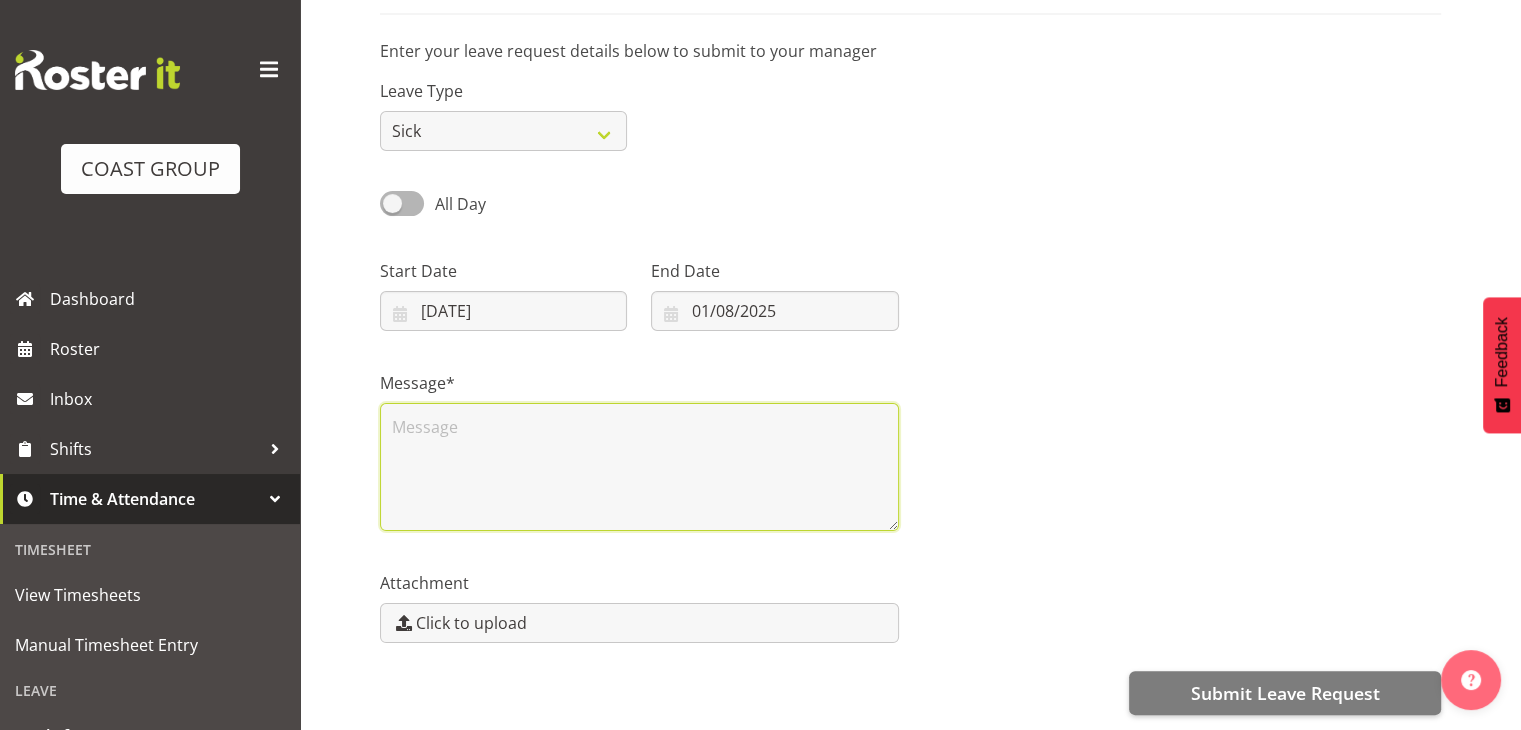 click at bounding box center [639, 467] 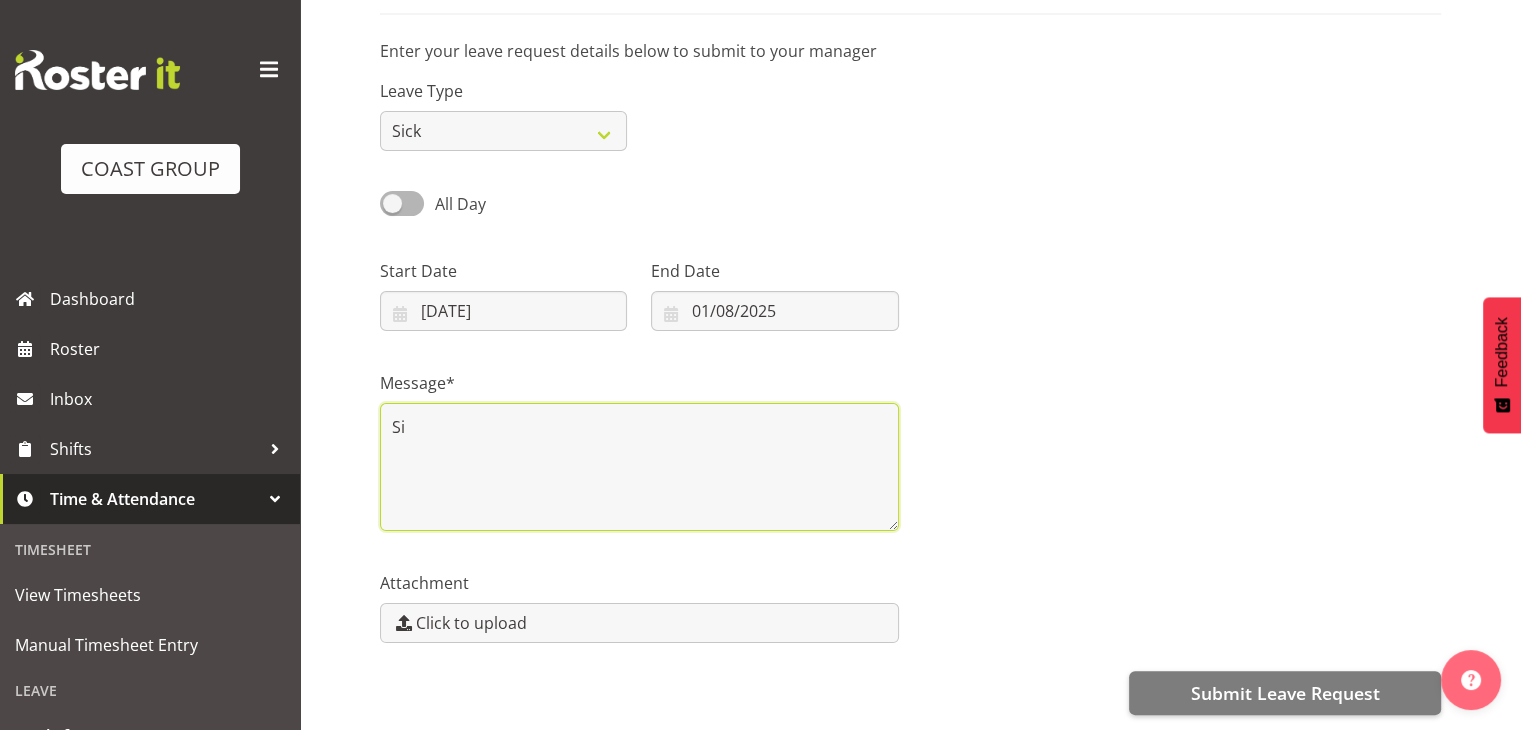 type on "S" 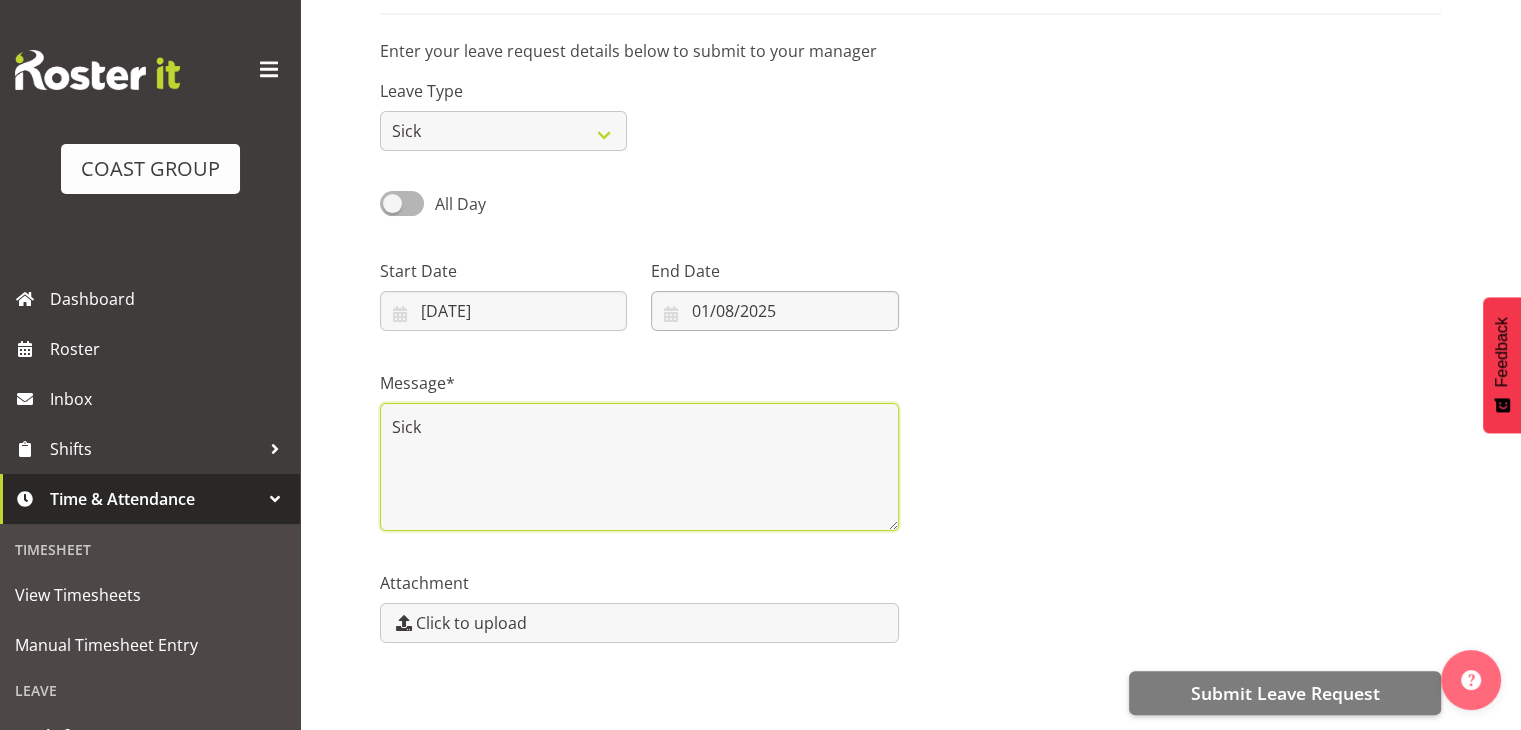 type on "Sick" 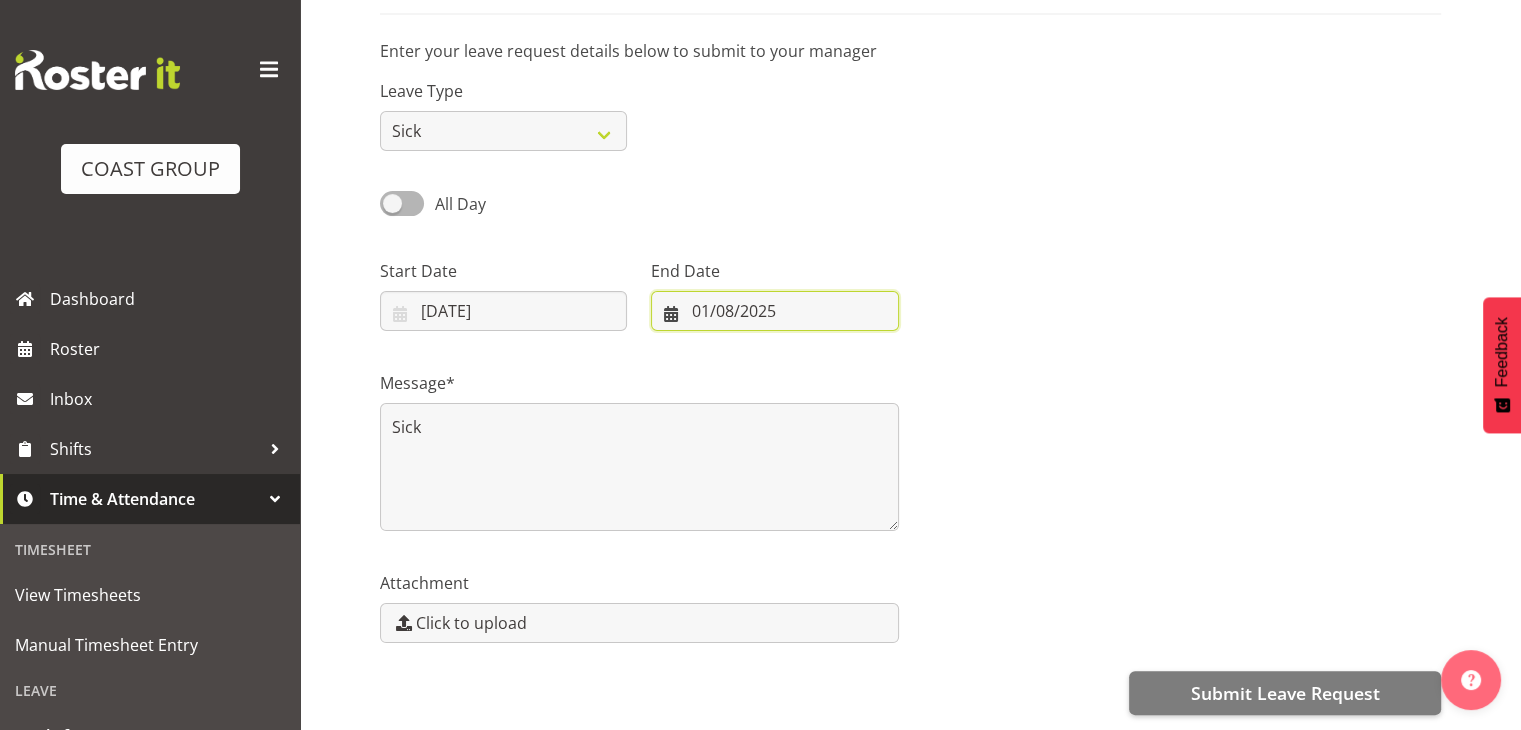 click on "01/08/2025" at bounding box center (774, 311) 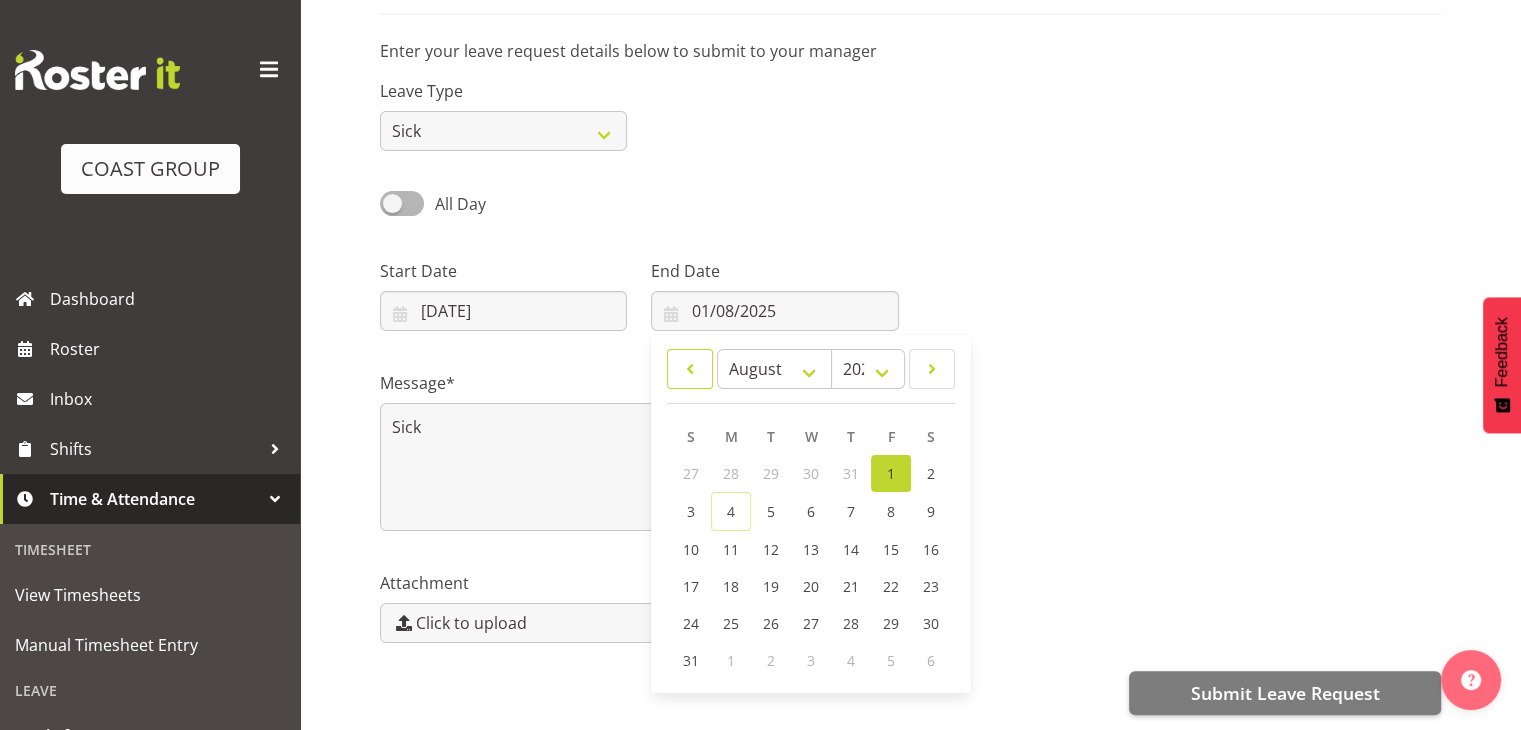 click at bounding box center (690, 369) 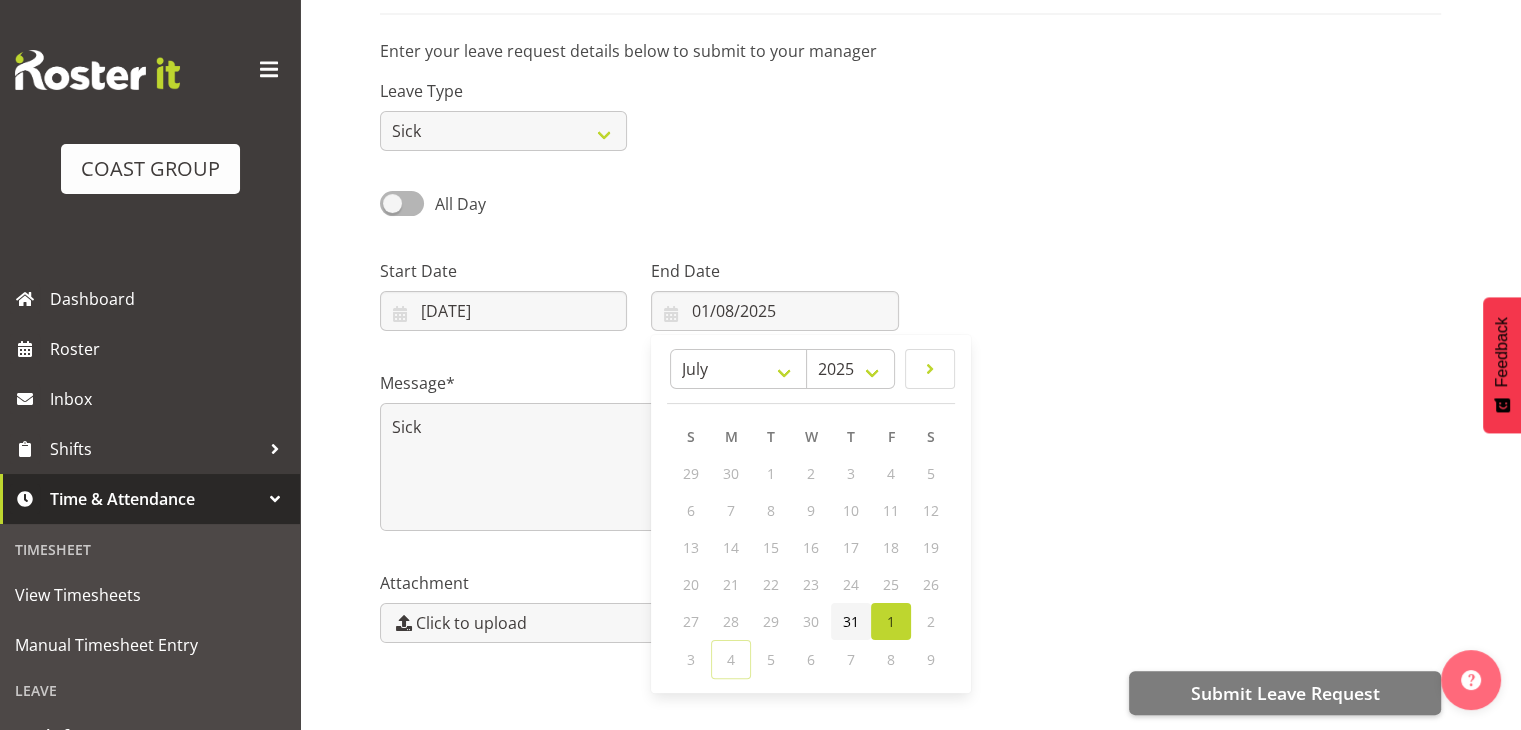 click on "31" at bounding box center (851, 621) 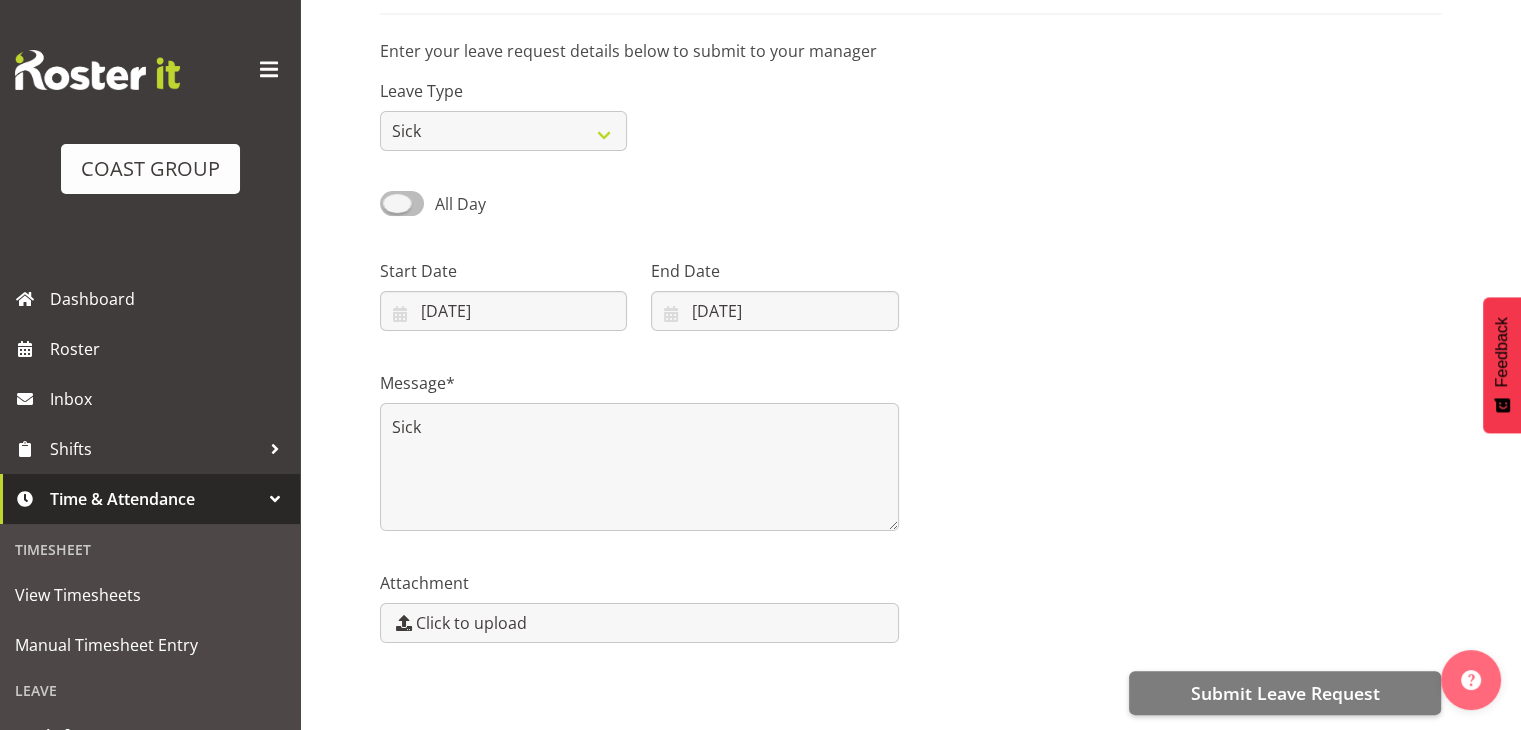 click at bounding box center (402, 203) 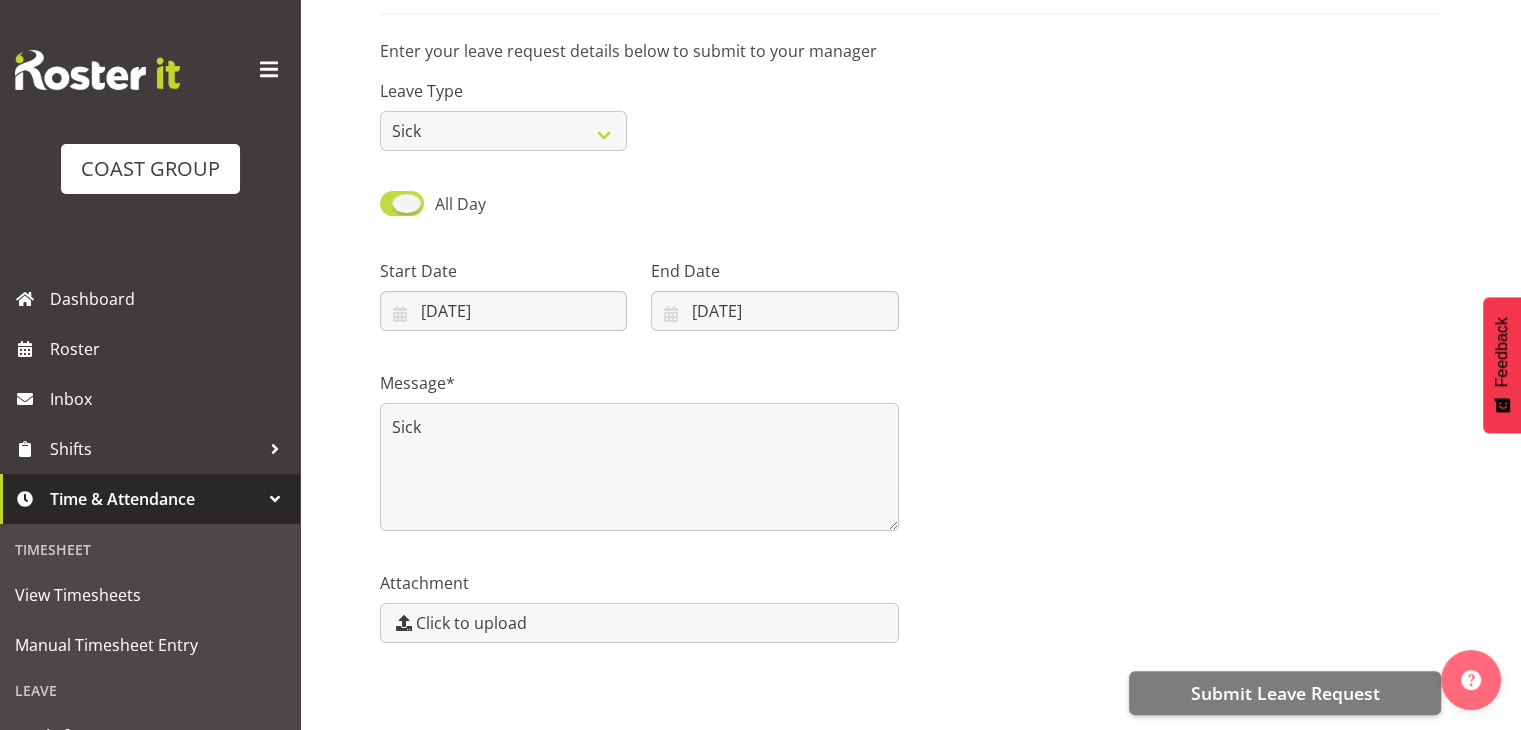 type on "04/08/2025" 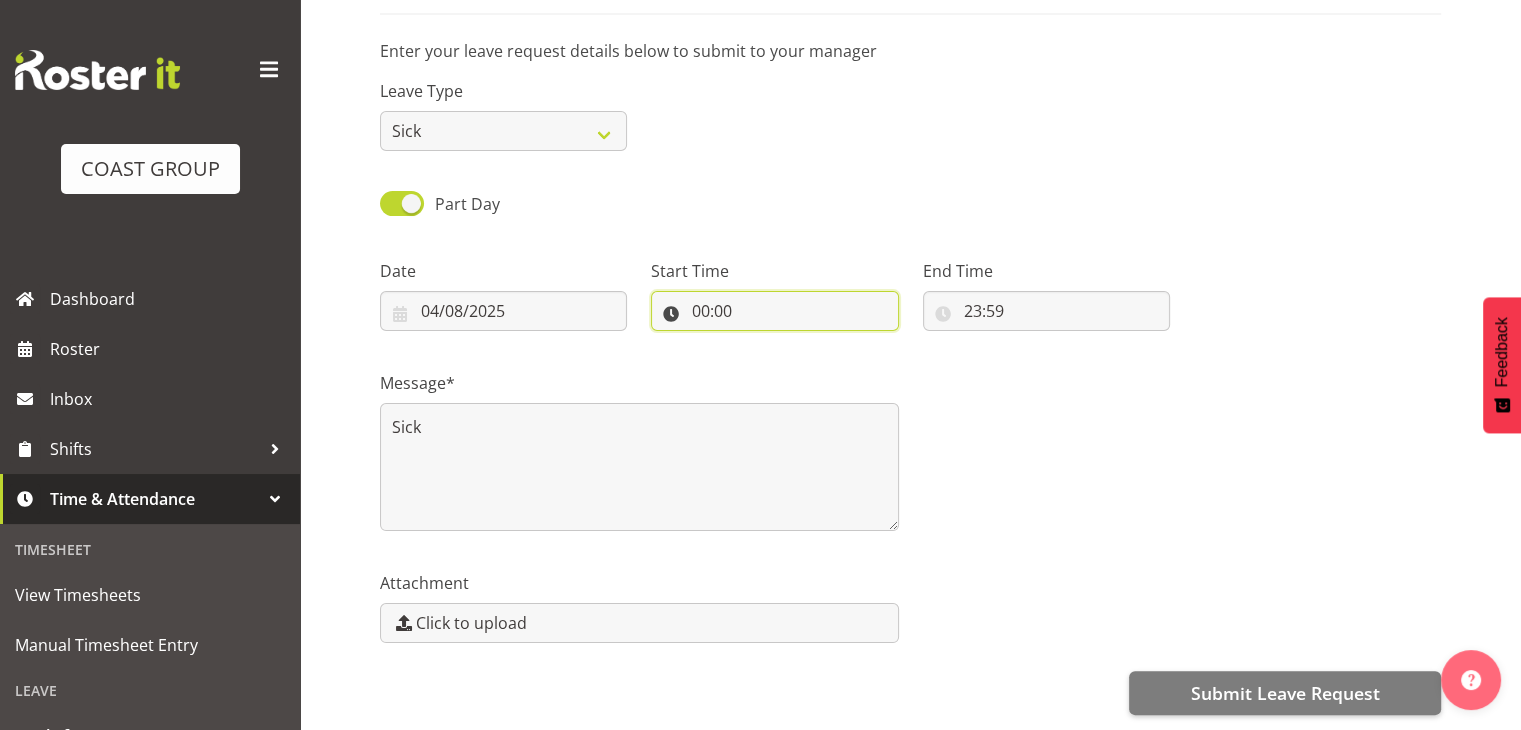 click on "00:00" at bounding box center [774, 311] 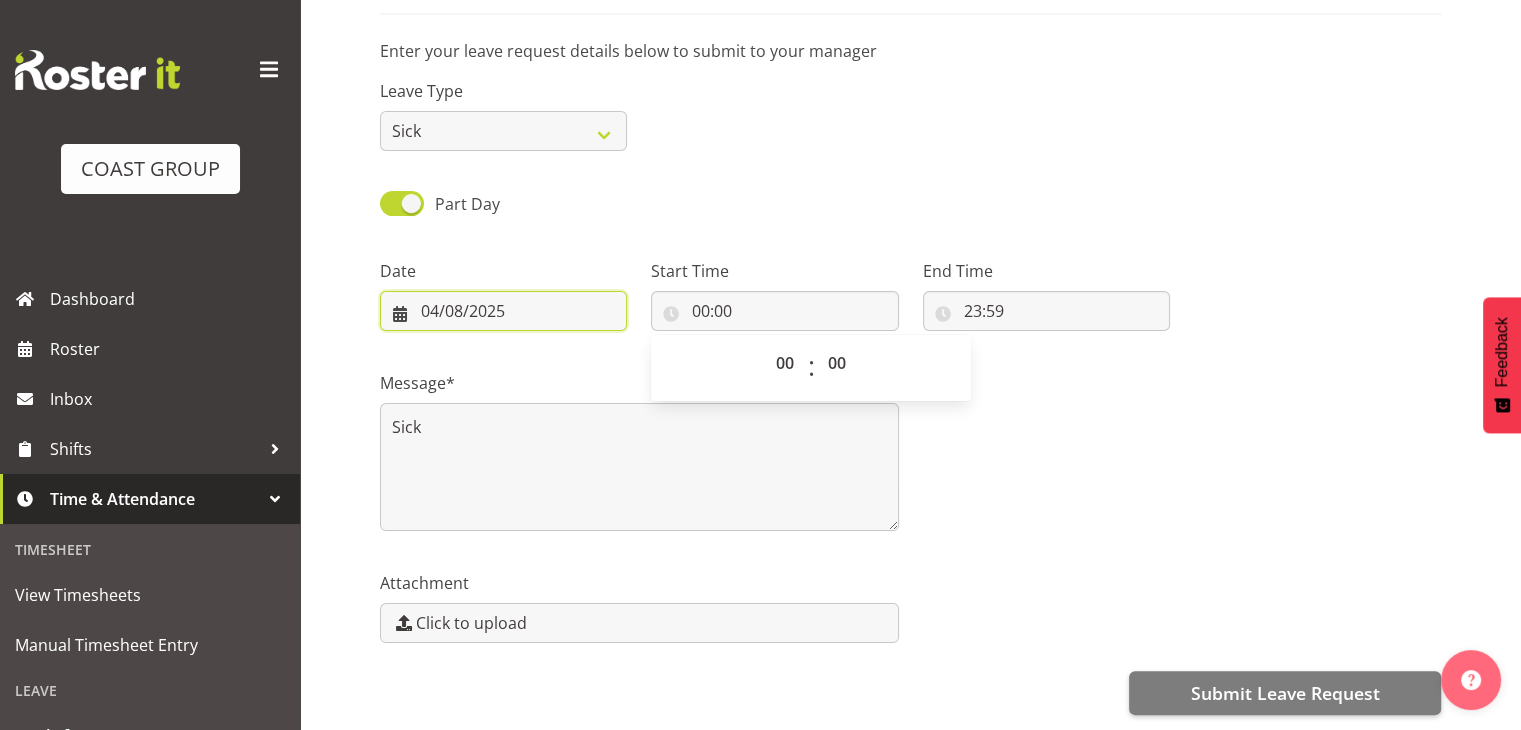 click on "04/08/2025" at bounding box center [503, 311] 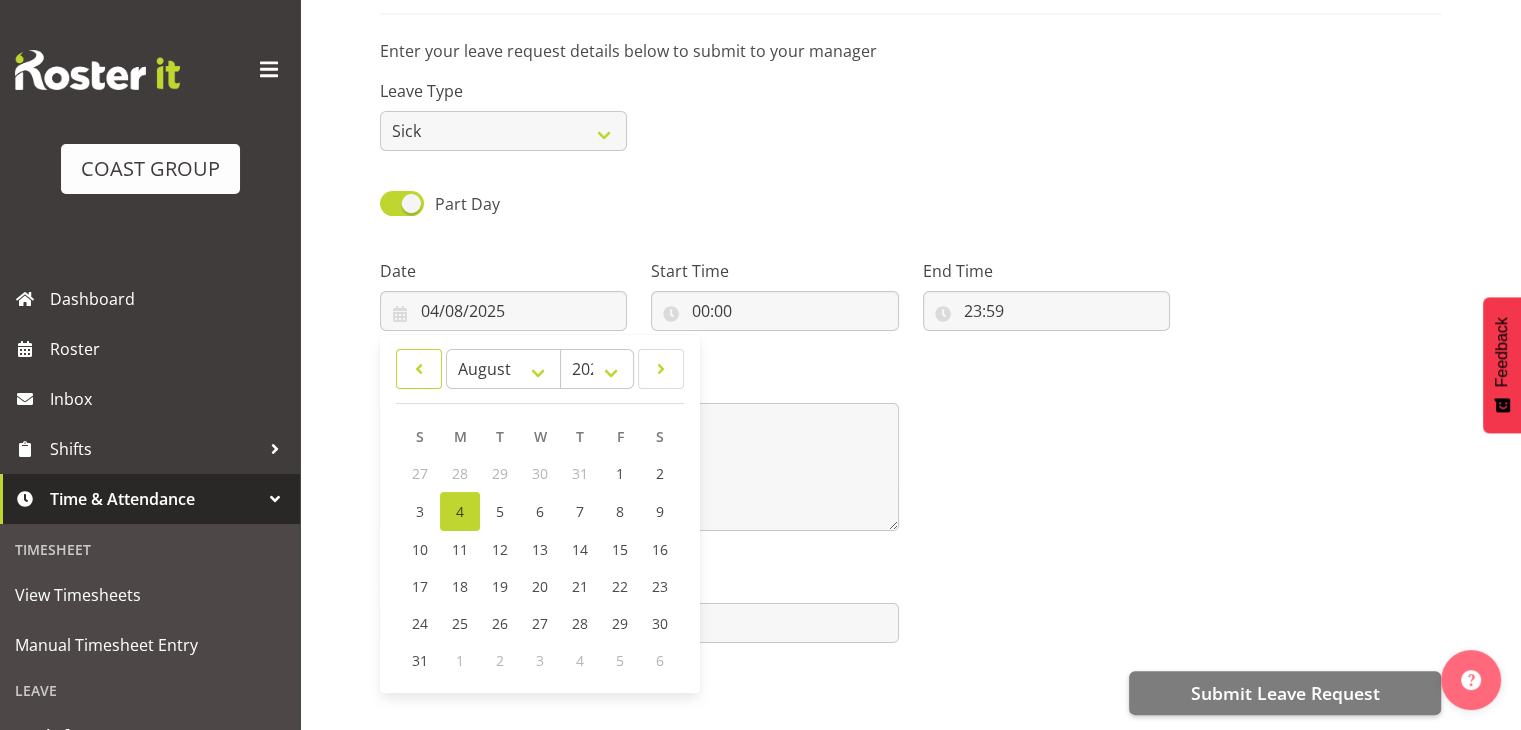 click at bounding box center (419, 369) 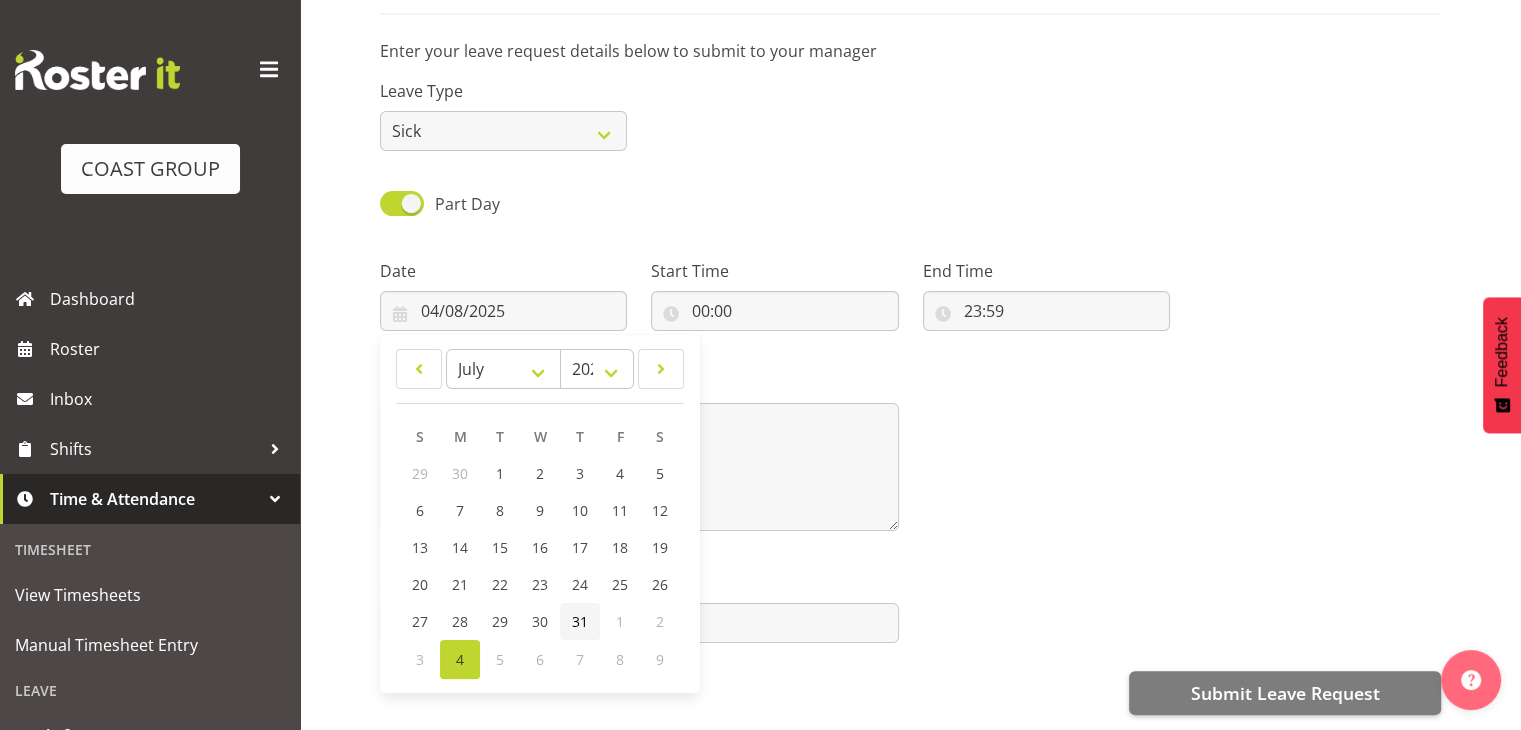 click on "31" at bounding box center [580, 621] 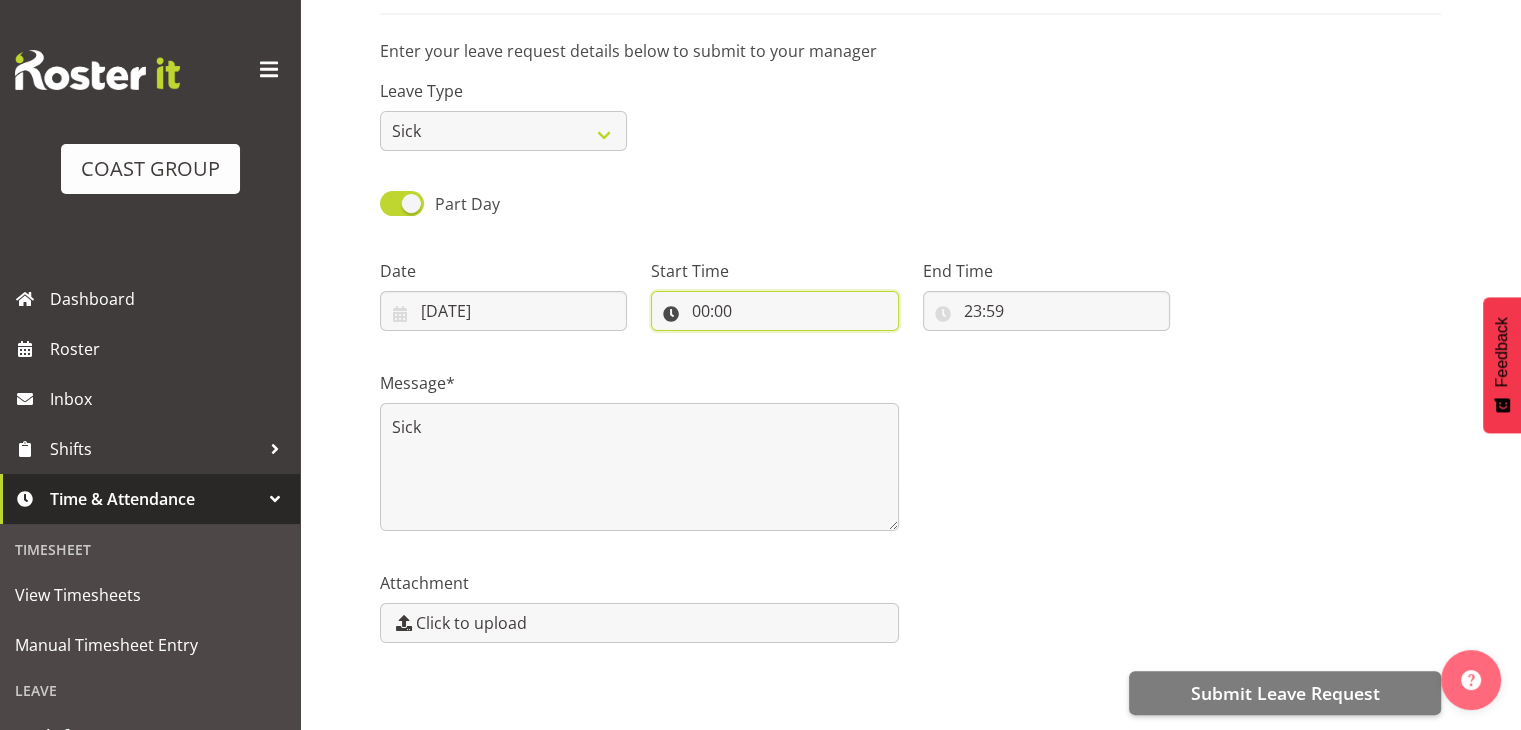 click on "00:00" at bounding box center (774, 311) 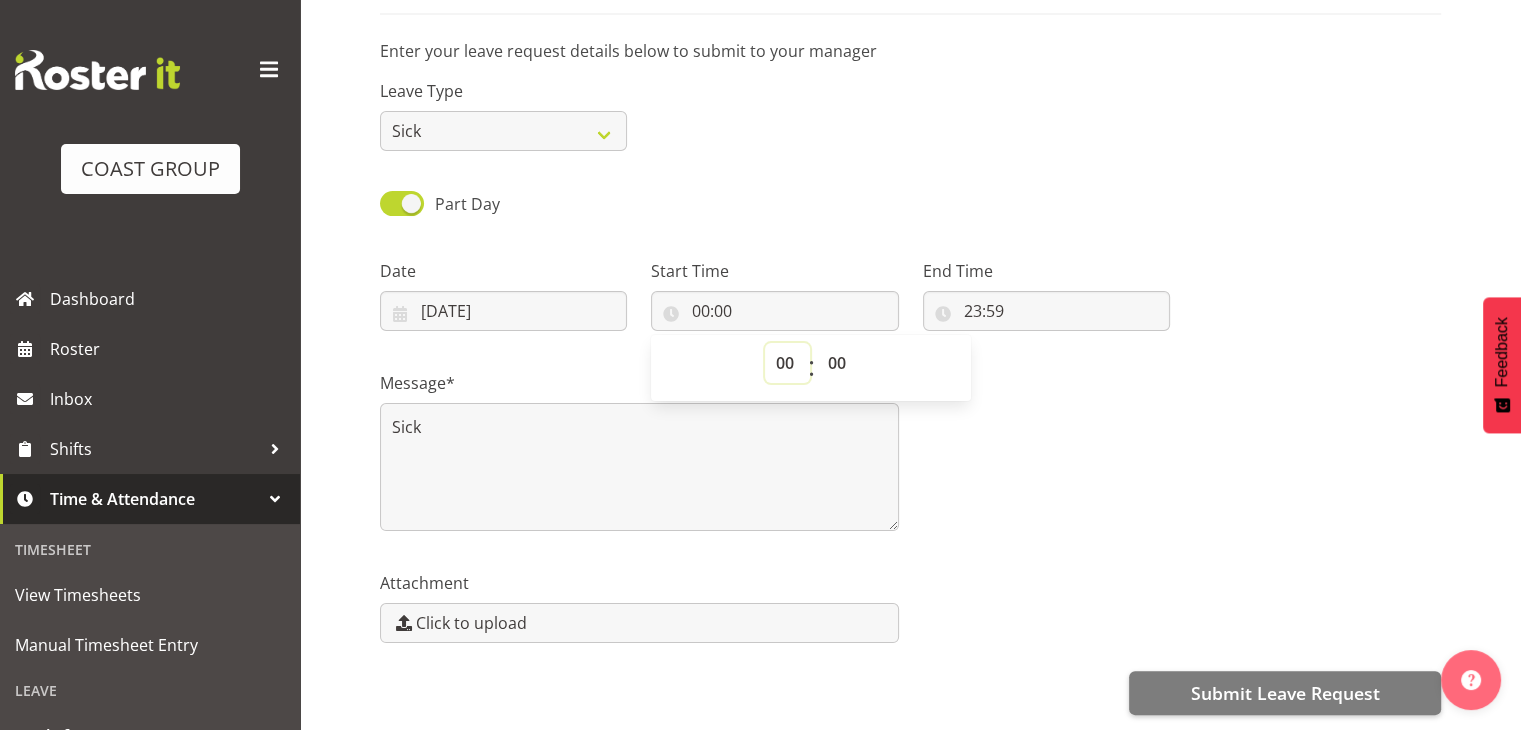 click on "00   01   02   03   04   05   06   07   08   09   10   11   12   13   14   15   16   17   18   19   20   21   22   23" at bounding box center (787, 363) 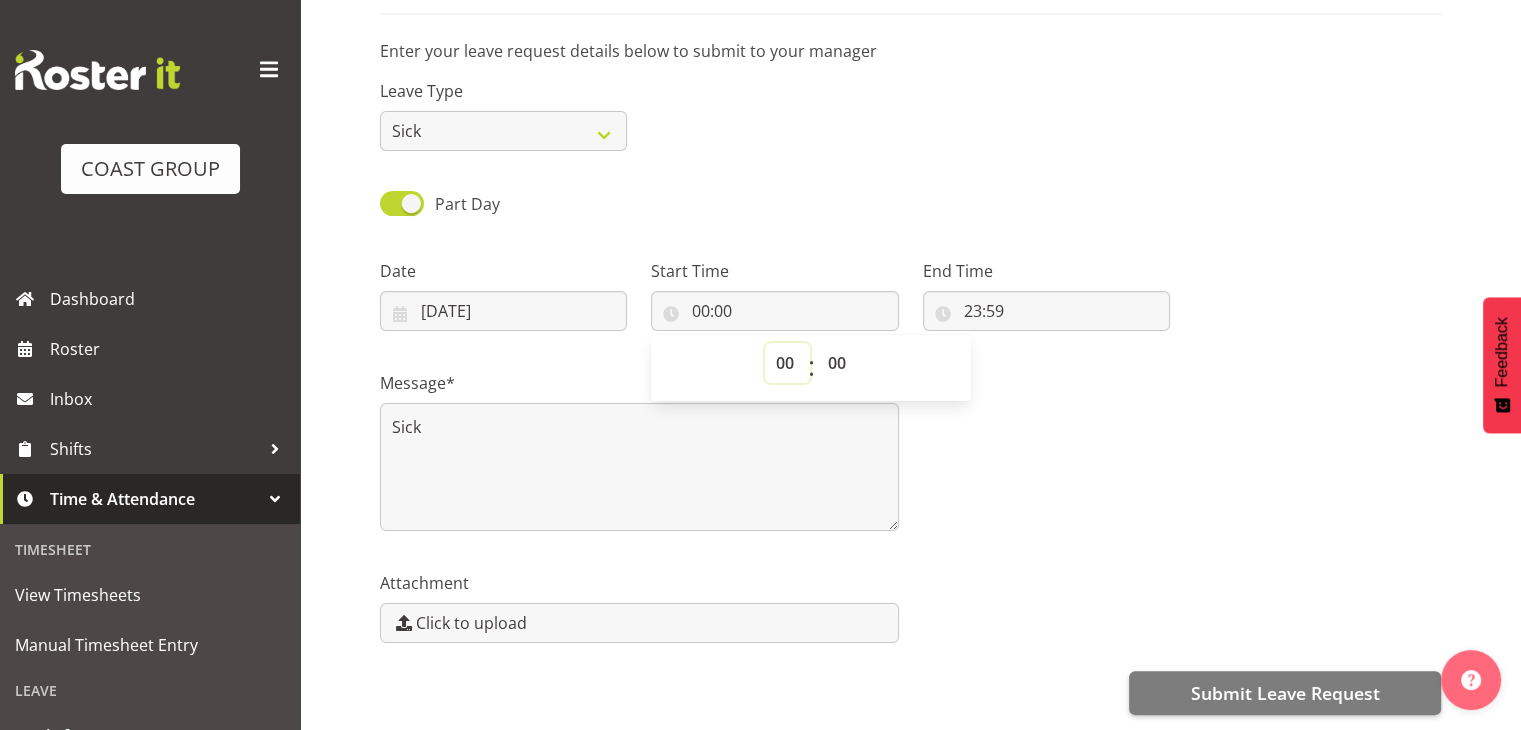 select on "7" 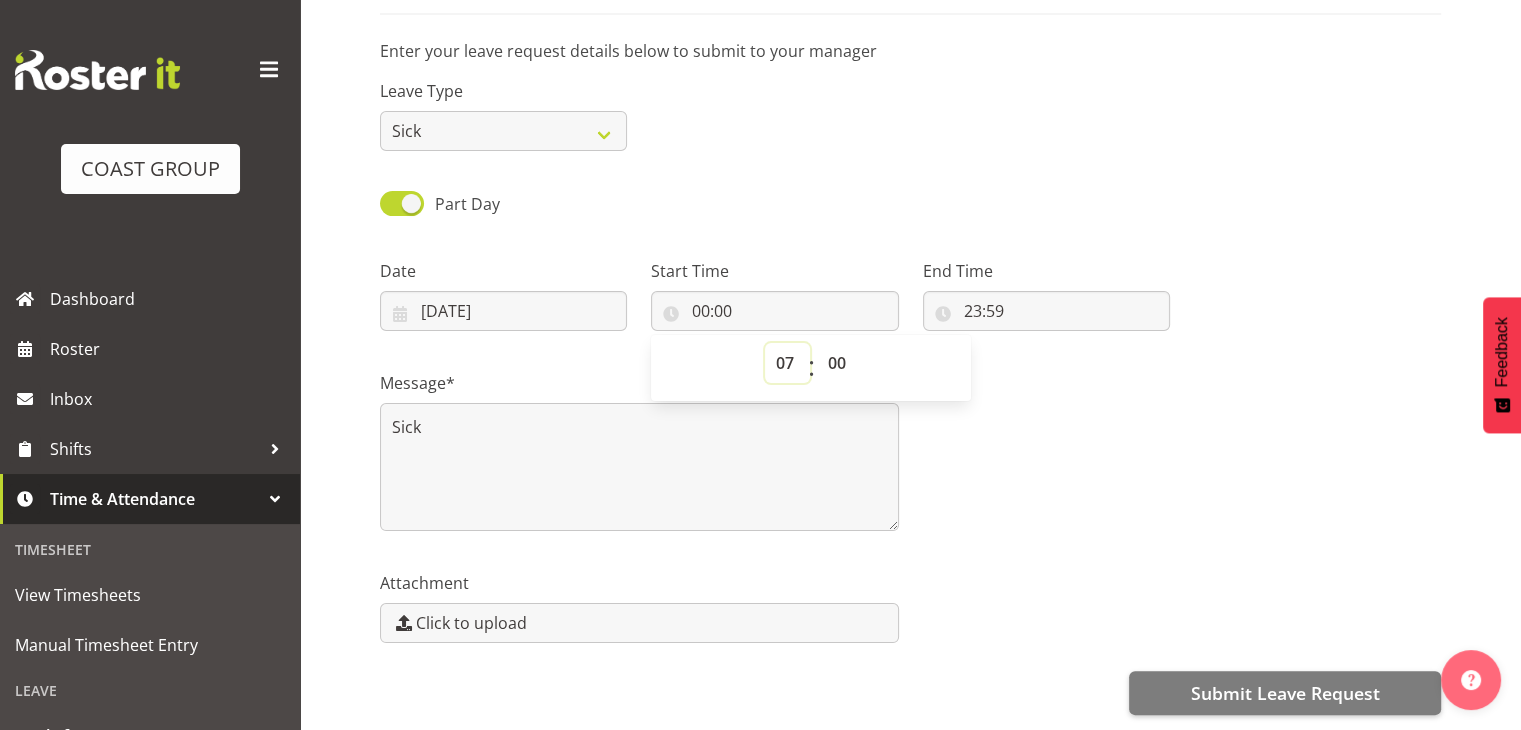 click on "00   01   02   03   04   05   06   07   08   09   10   11   12   13   14   15   16   17   18   19   20   21   22   23" at bounding box center (787, 363) 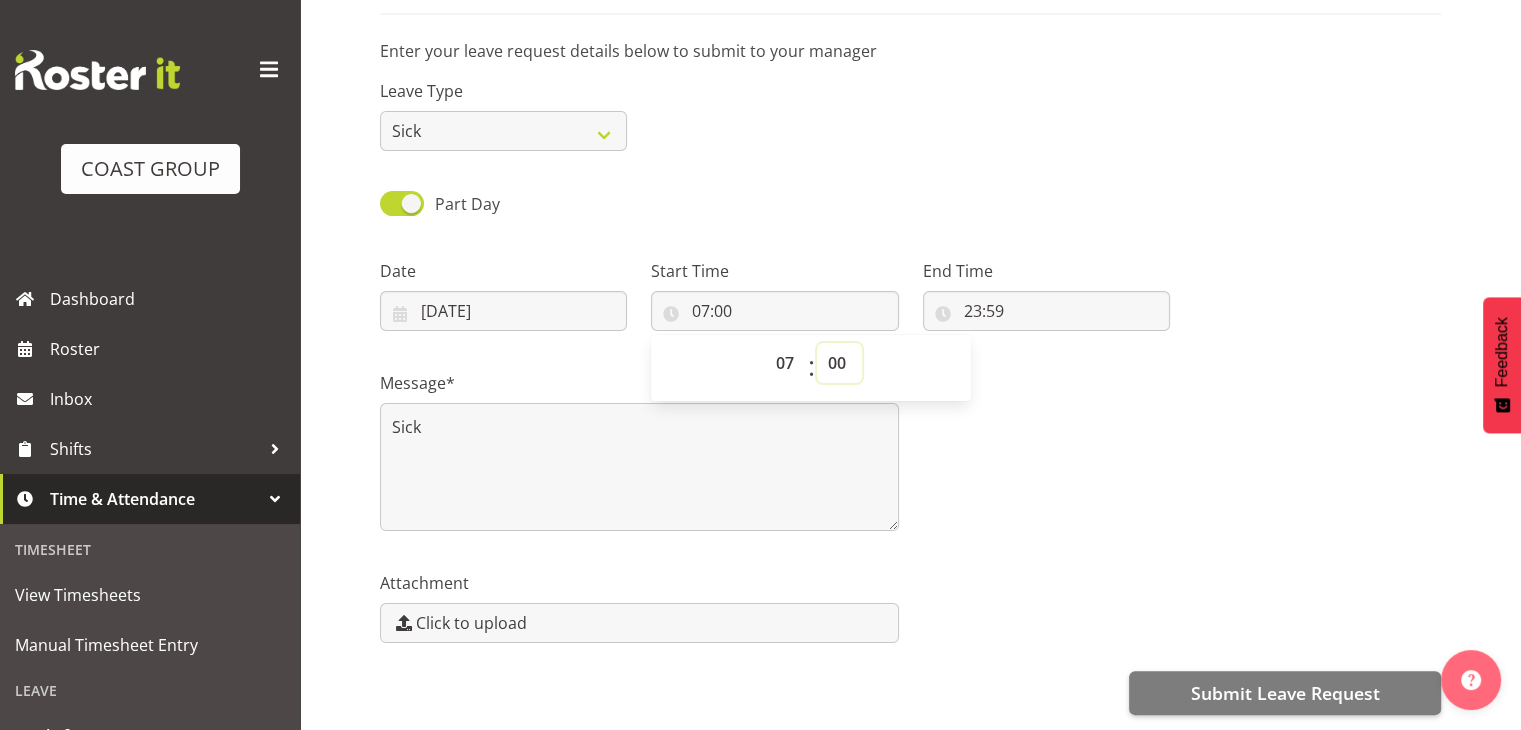 click on "00   01   02   03   04   05   06   07   08   09   10   11   12   13   14   15   16   17   18   19   20   21   22   23   24   25   26   27   28   29   30   31   32   33   34   35   36   37   38   39   40   41   42   43   44   45   46   47   48   49   50   51   52   53   54   55   56   57   58   59" at bounding box center (839, 363) 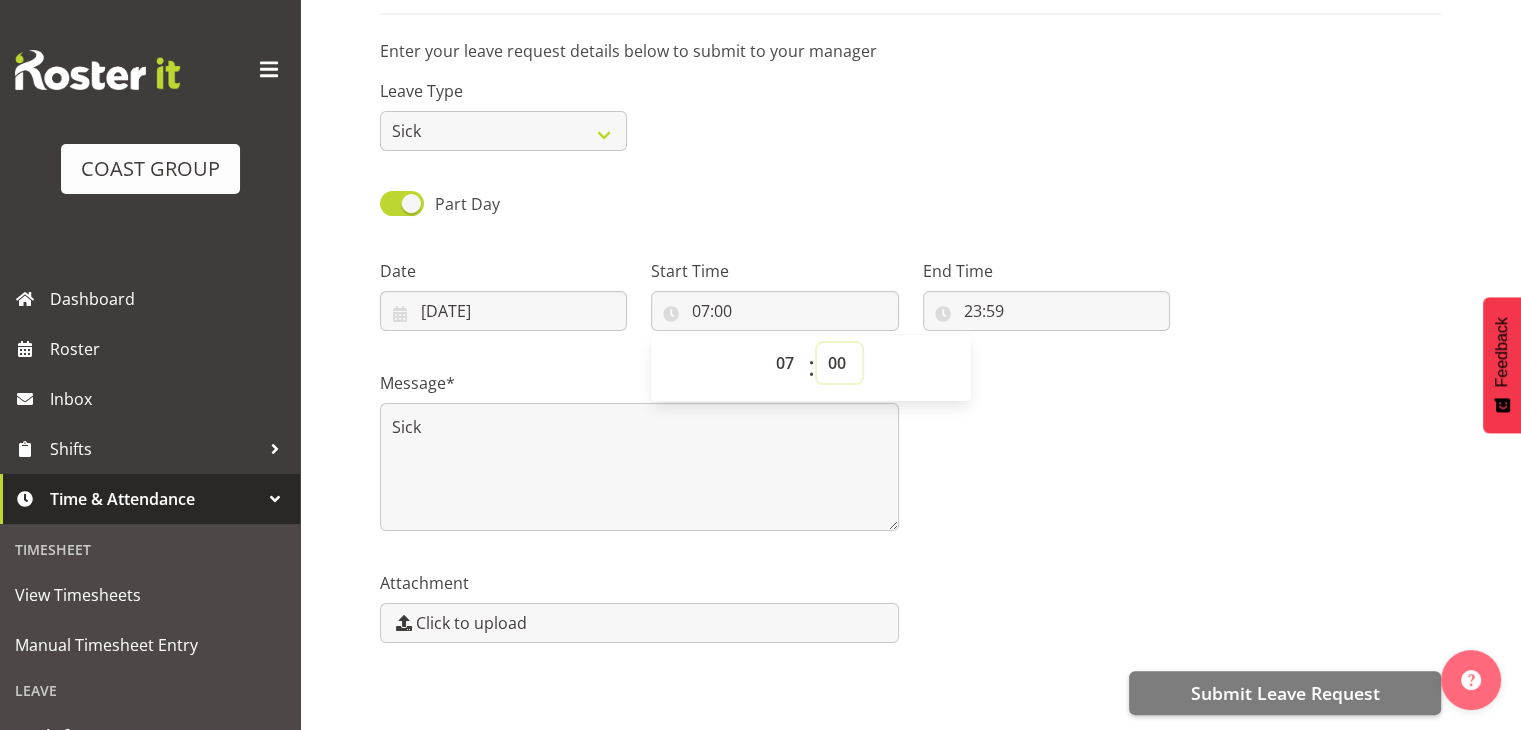 select on "30" 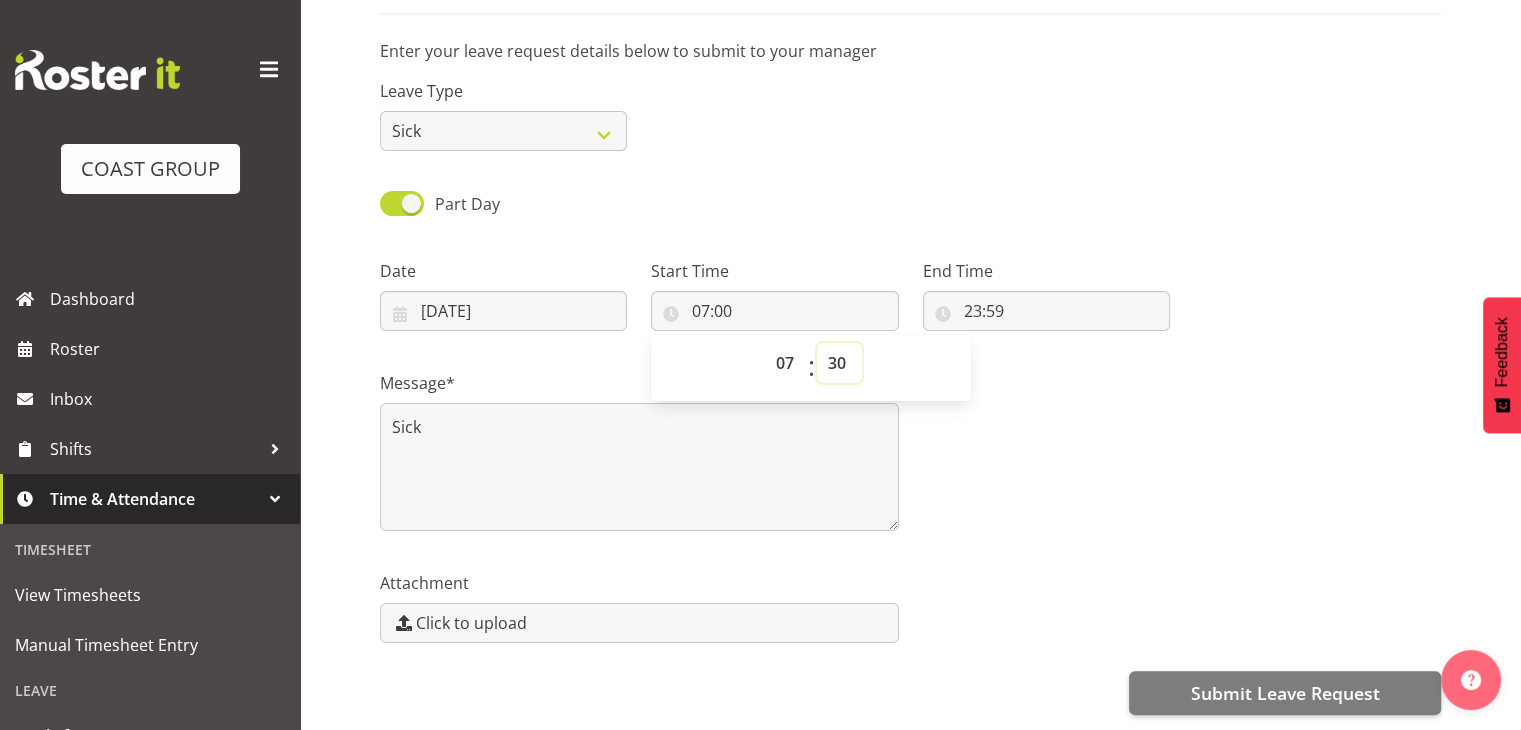 click on "00   01   02   03   04   05   06   07   08   09   10   11   12   13   14   15   16   17   18   19   20   21   22   23   24   25   26   27   28   29   30   31   32   33   34   35   36   37   38   39   40   41   42   43   44   45   46   47   48   49   50   51   52   53   54   55   56   57   58   59" at bounding box center (839, 363) 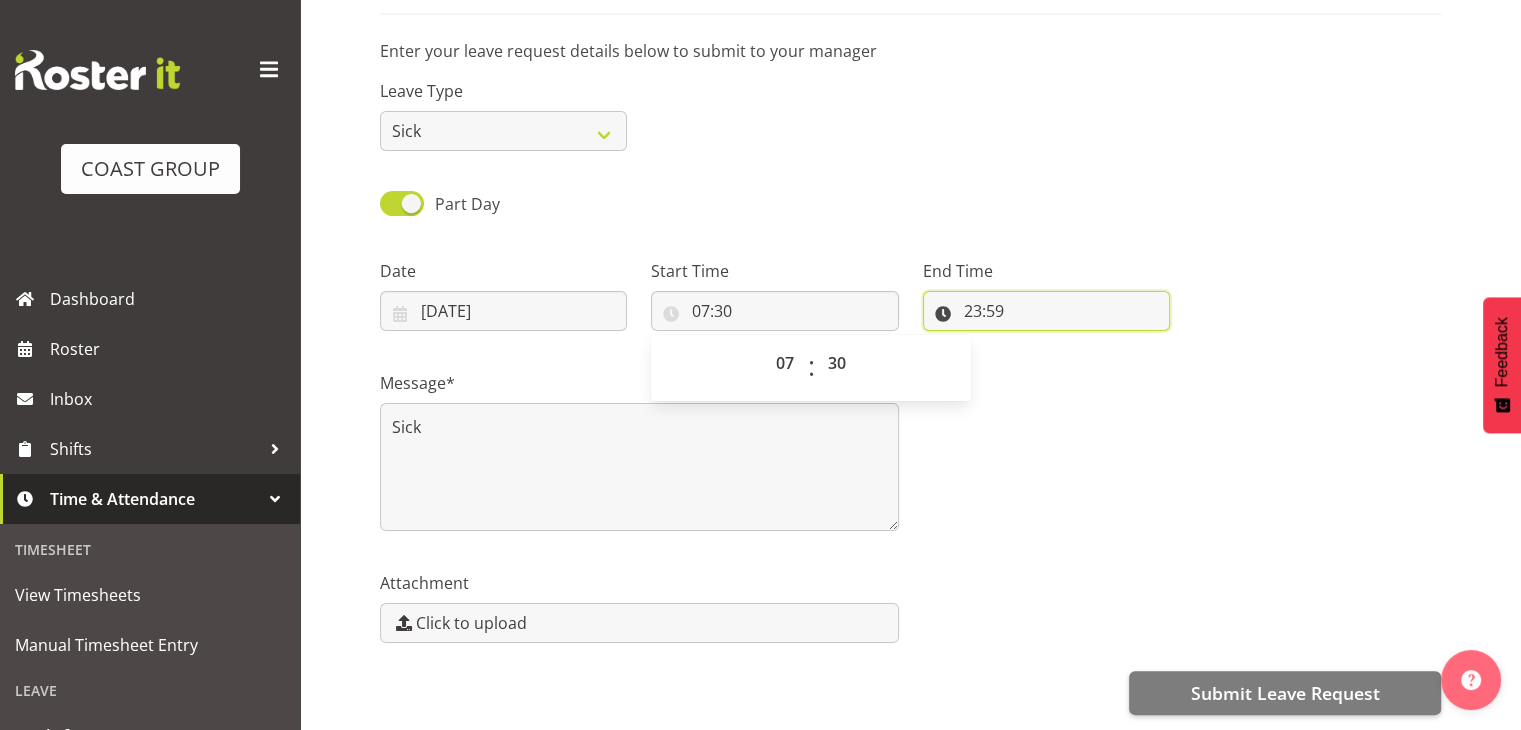 click on "23:59" at bounding box center [1046, 311] 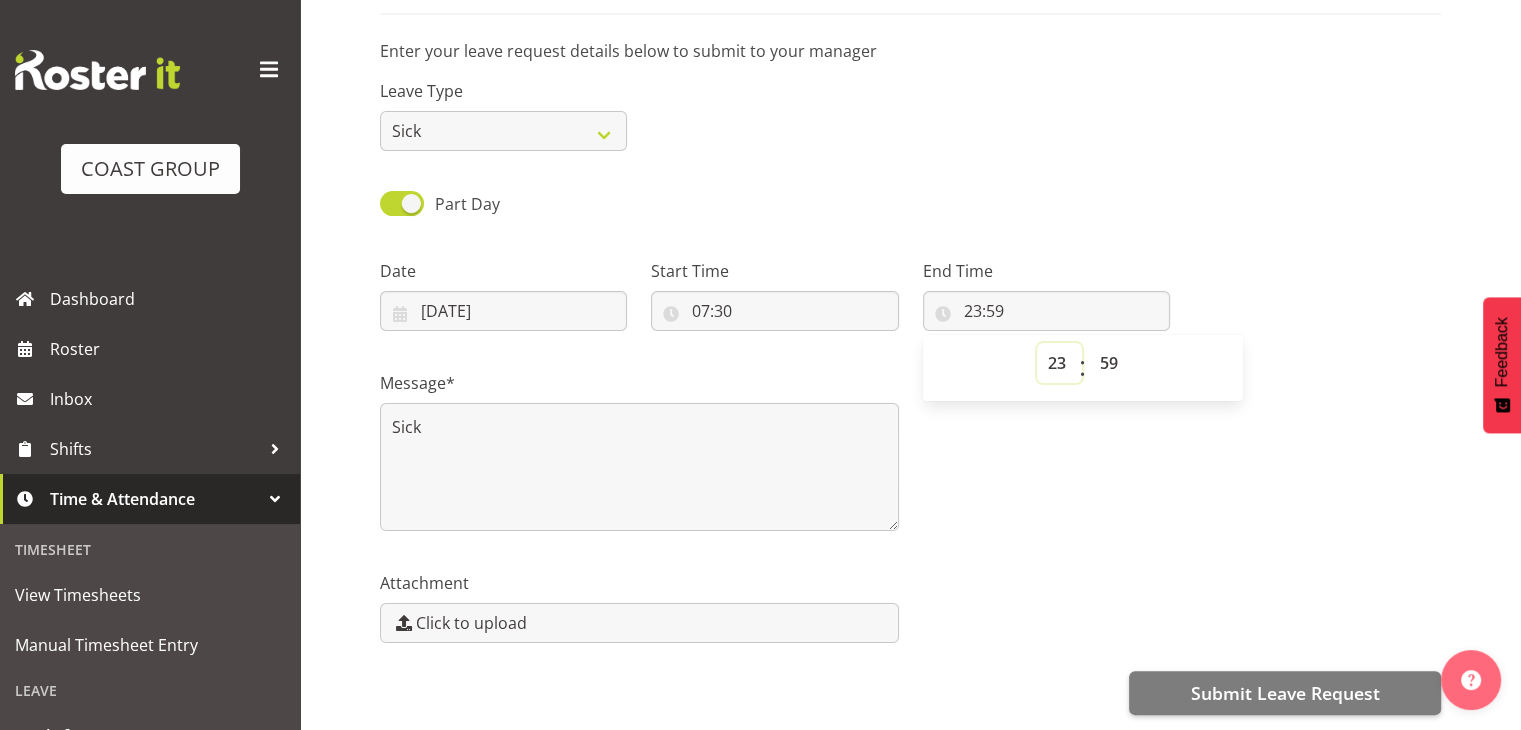 click on "00   01   02   03   04   05   06   07   08   09   10   11   12   13   14   15   16   17   18   19   20   21   22   23" at bounding box center (1059, 363) 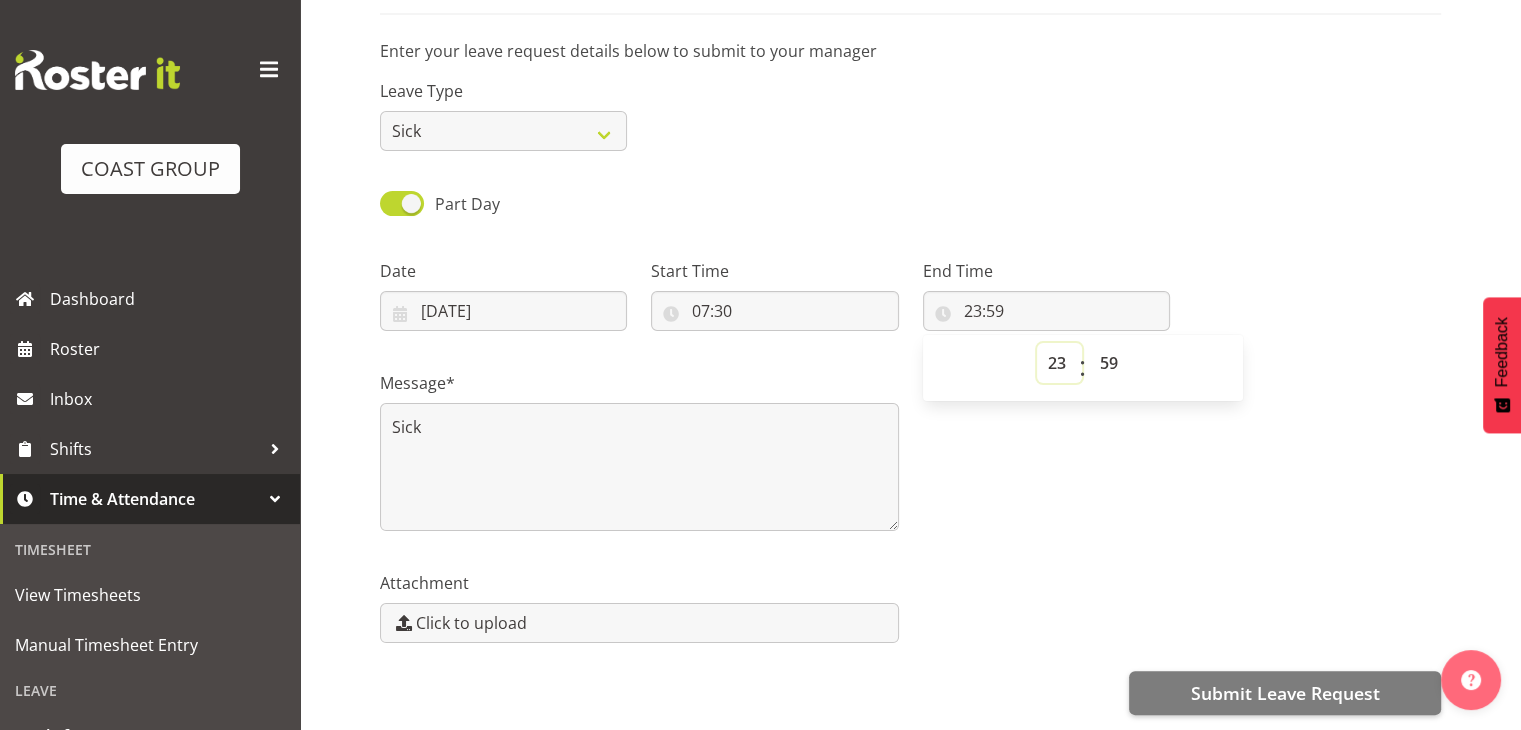 select on "16" 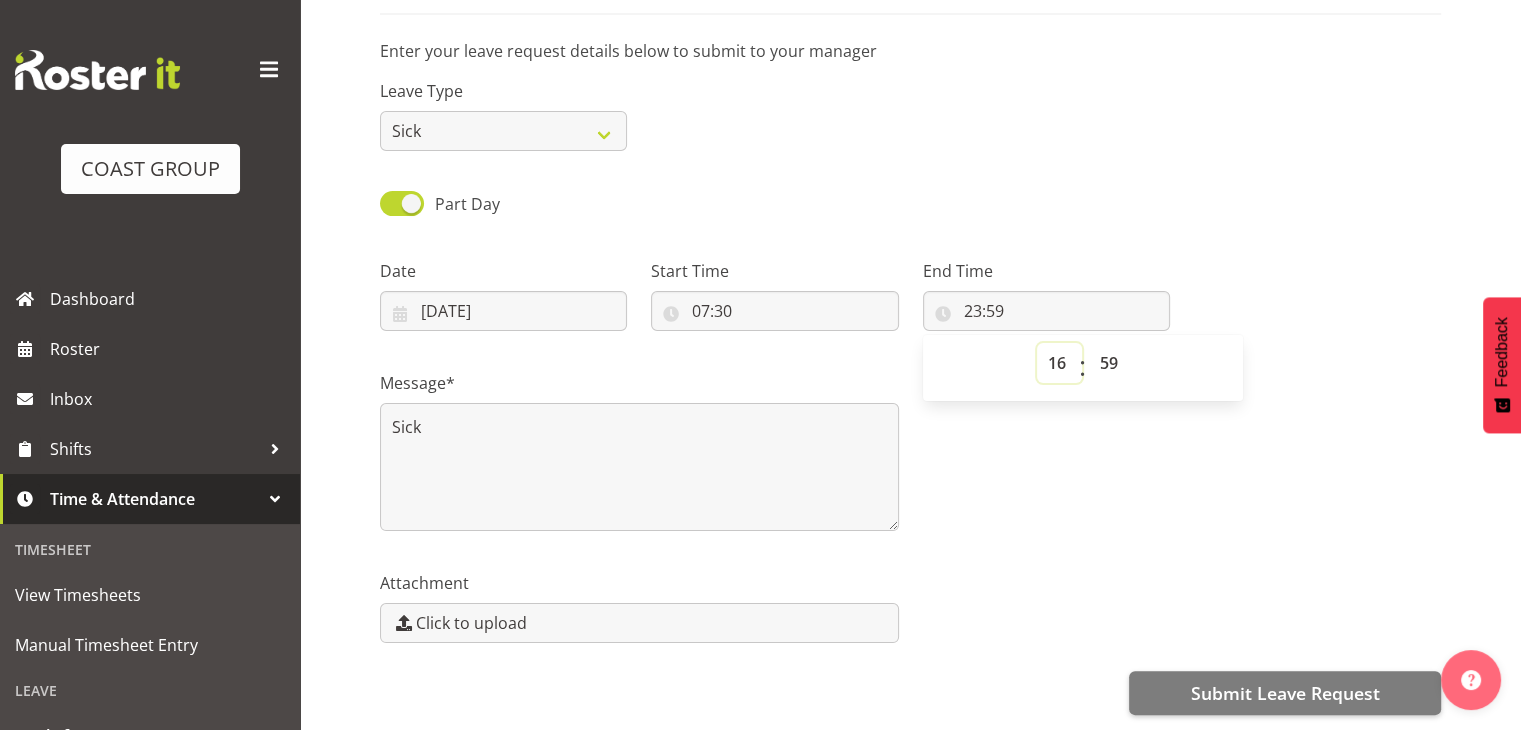 click on "00   01   02   03   04   05   06   07   08   09   10   11   12   13   14   15   16   17   18   19   20   21   22   23" at bounding box center [1059, 363] 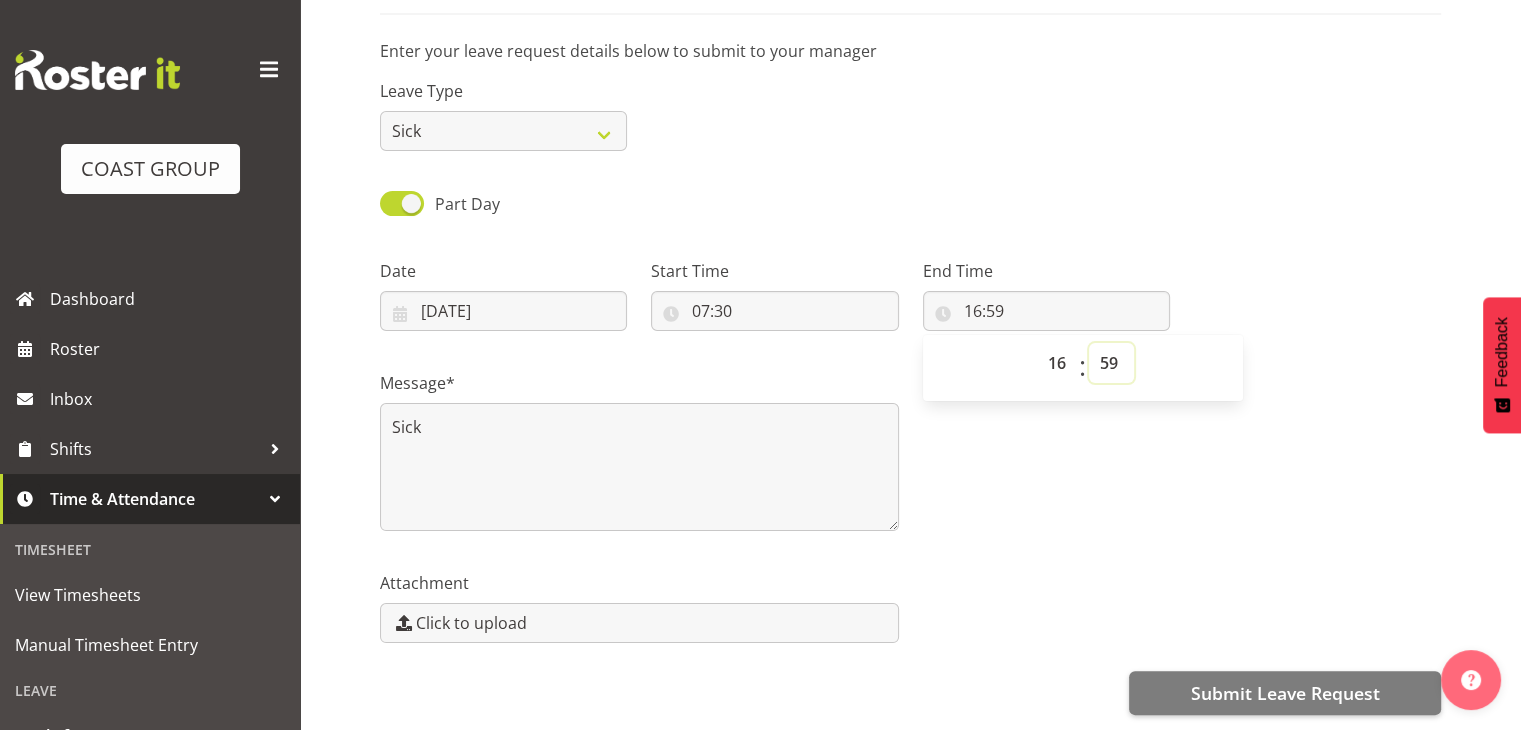 click on "00   01   02   03   04   05   06   07   08   09   10   11   12   13   14   15   16   17   18   19   20   21   22   23   24   25   26   27   28   29   30   31   32   33   34   35   36   37   38   39   40   41   42   43   44   45   46   47   48   49   50   51   52   53   54   55   56   57   58   59" at bounding box center [1111, 363] 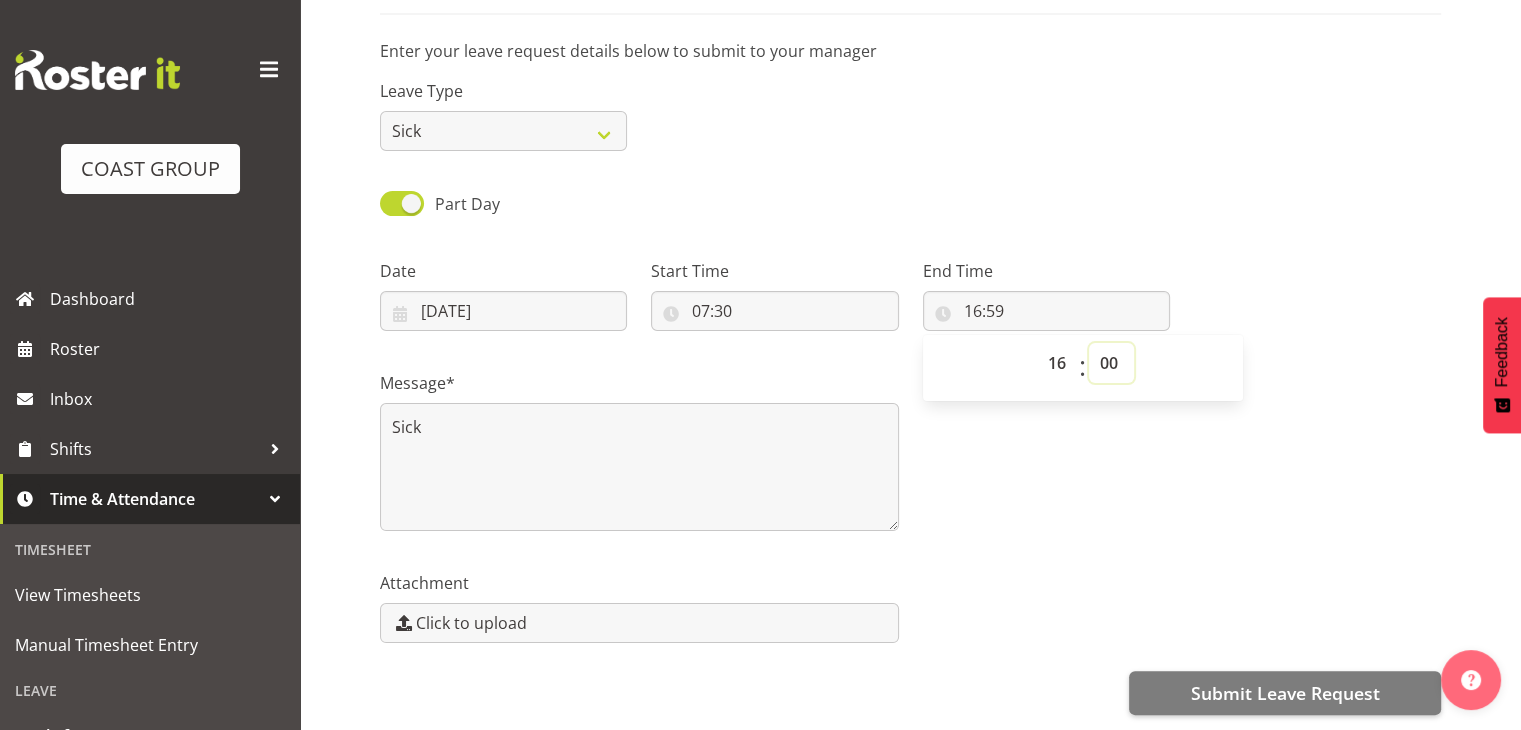 click on "00   01   02   03   04   05   06   07   08   09   10   11   12   13   14   15   16   17   18   19   20   21   22   23   24   25   26   27   28   29   30   31   32   33   34   35   36   37   38   39   40   41   42   43   44   45   46   47   48   49   50   51   52   53   54   55   56   57   58   59" at bounding box center [1111, 363] 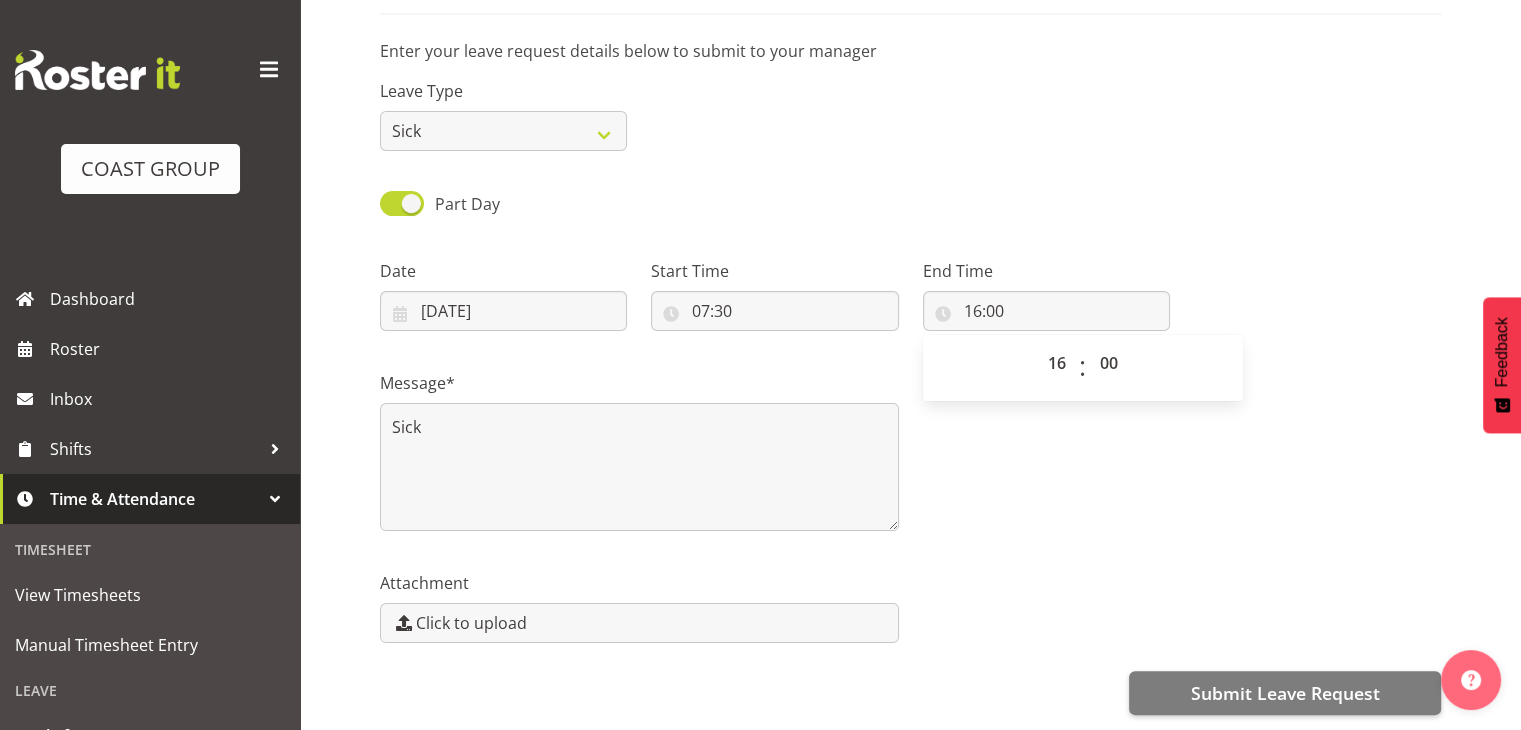 click on "Attachment     Click to upload" at bounding box center [910, 599] 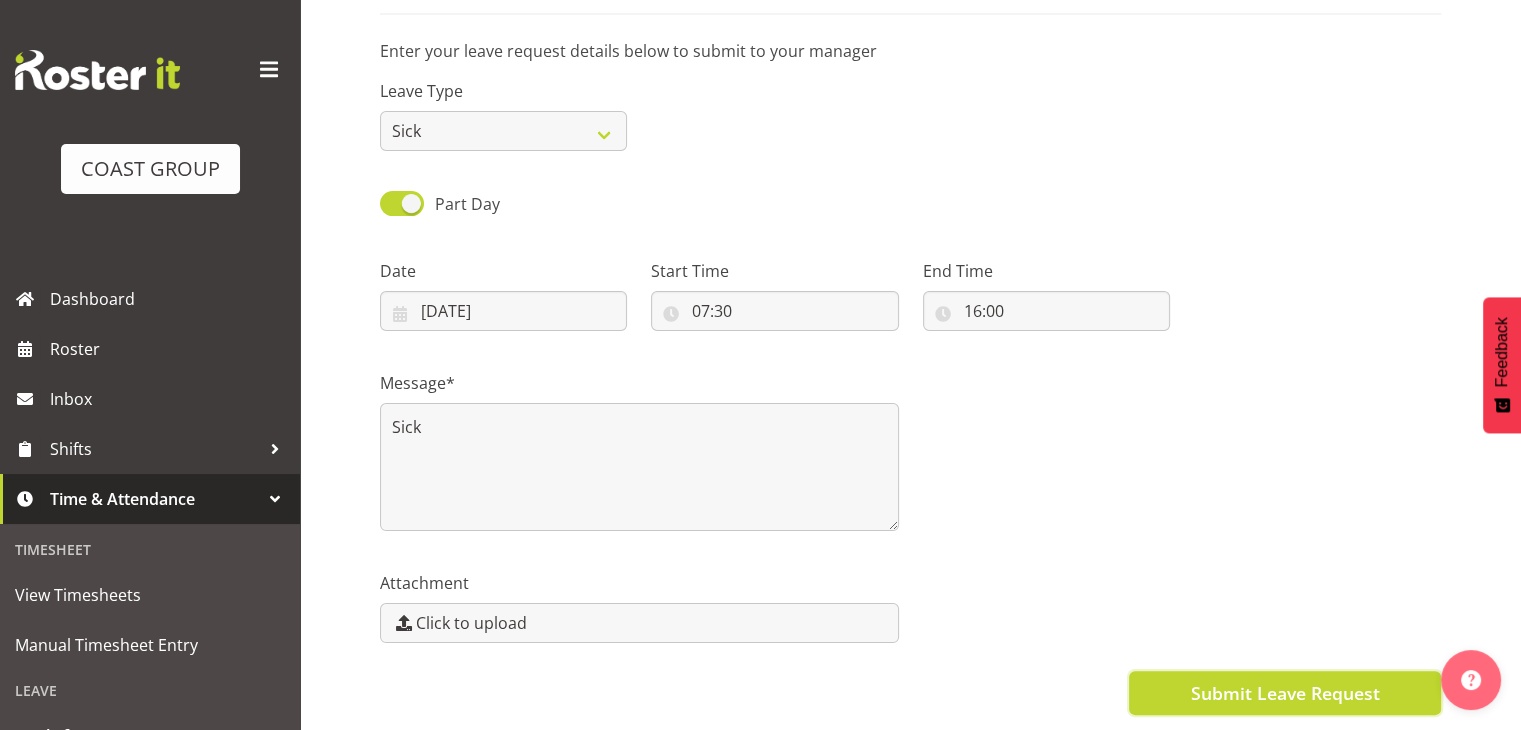click on "Submit Leave Request" at bounding box center (1284, 693) 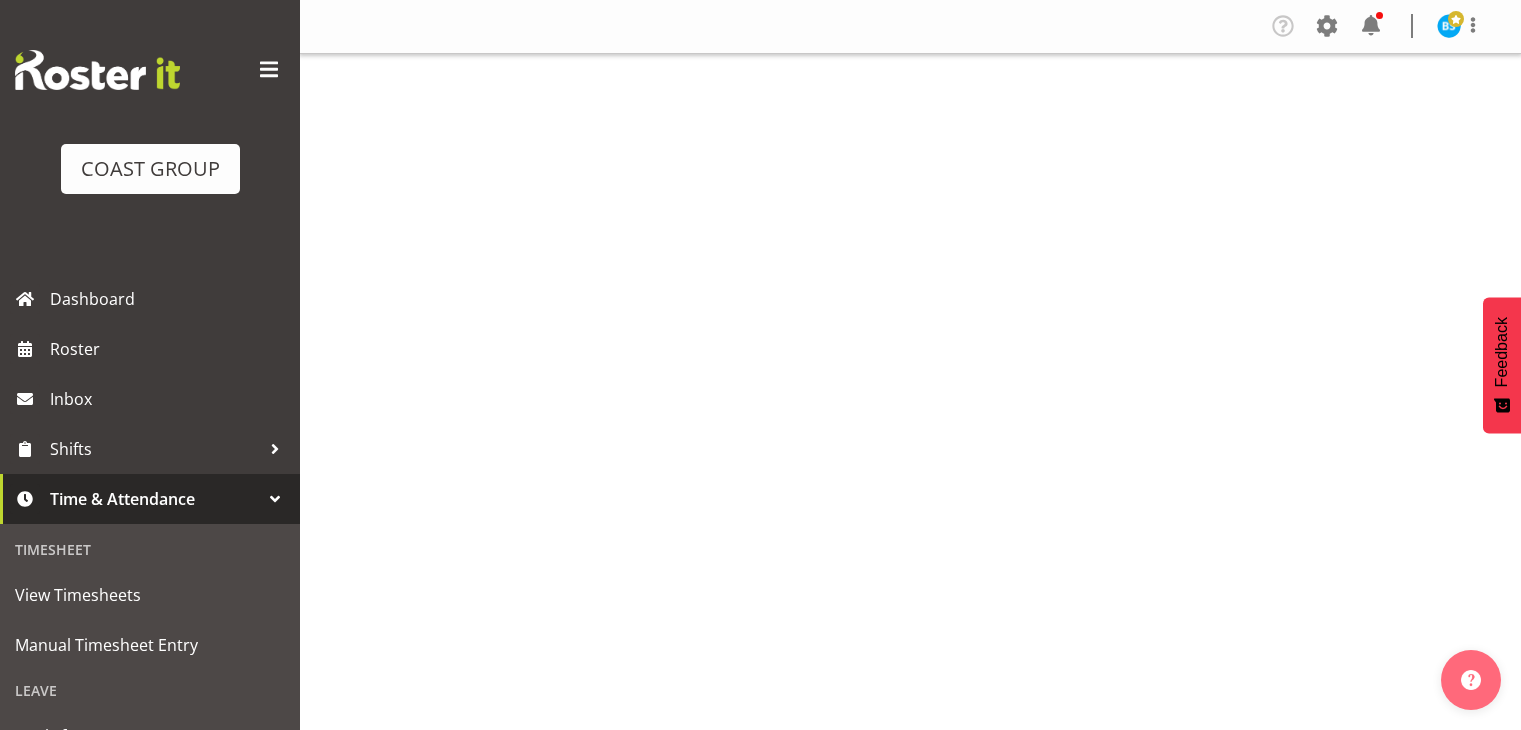 scroll, scrollTop: 0, scrollLeft: 0, axis: both 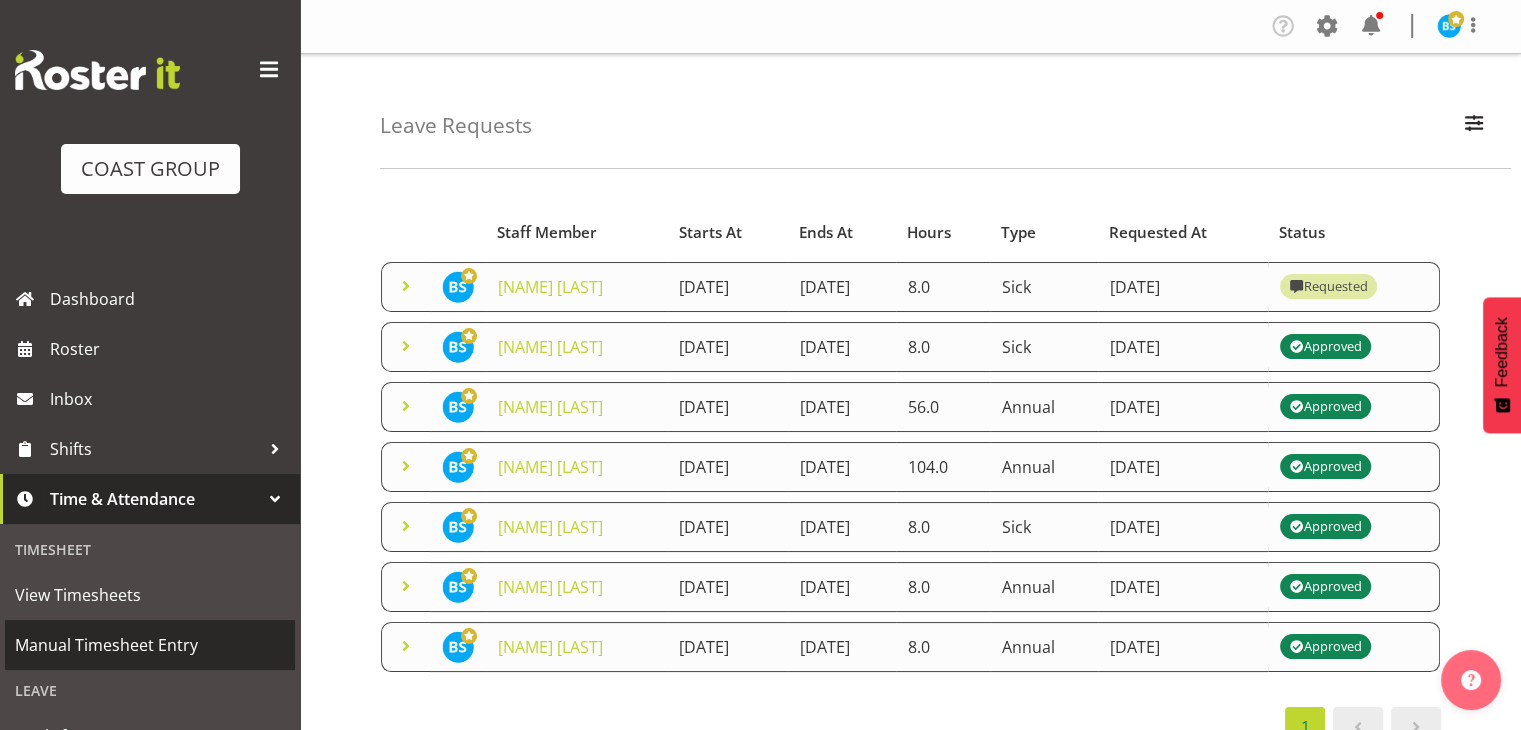 click on "Manual Timesheet Entry" at bounding box center [150, 645] 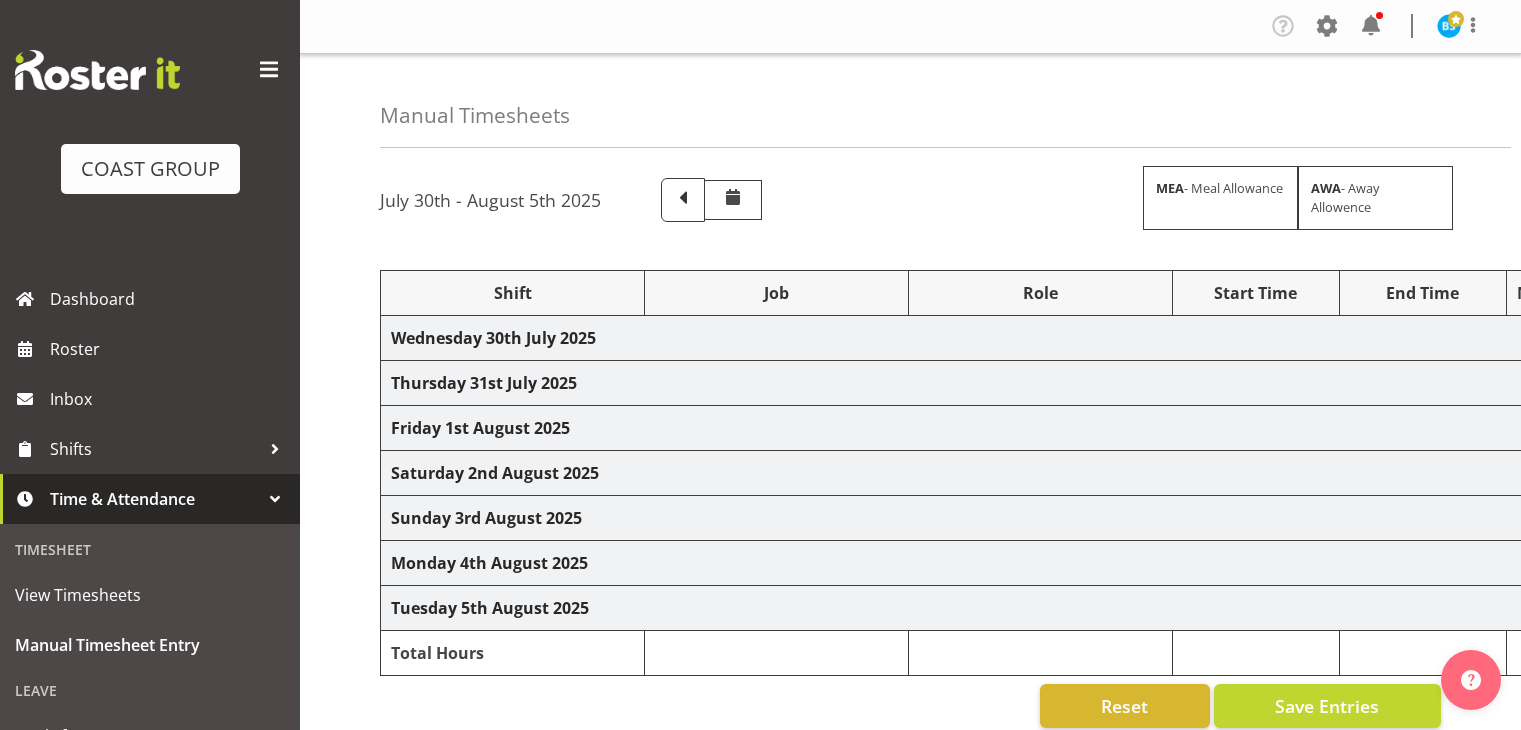 scroll, scrollTop: 0, scrollLeft: 0, axis: both 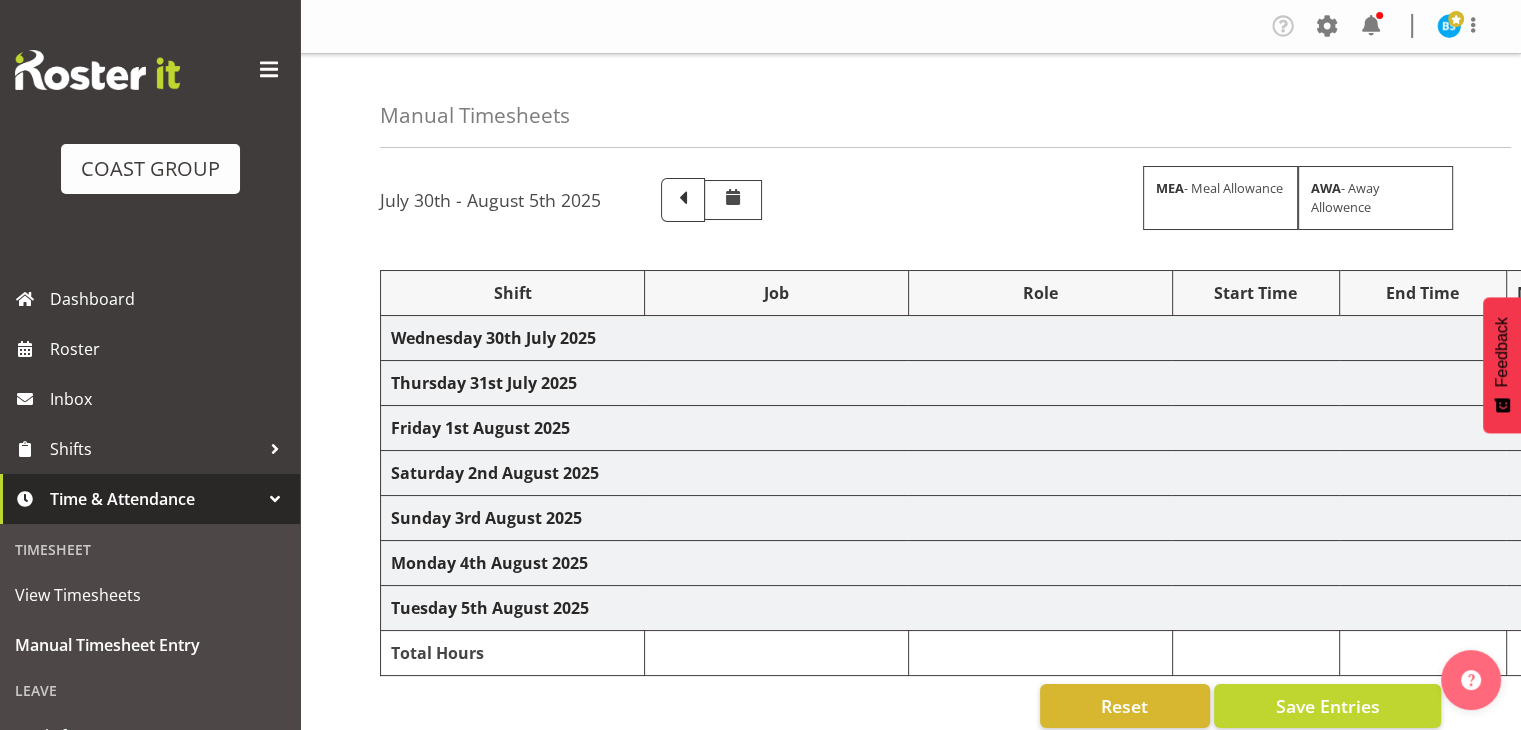 select on "10069" 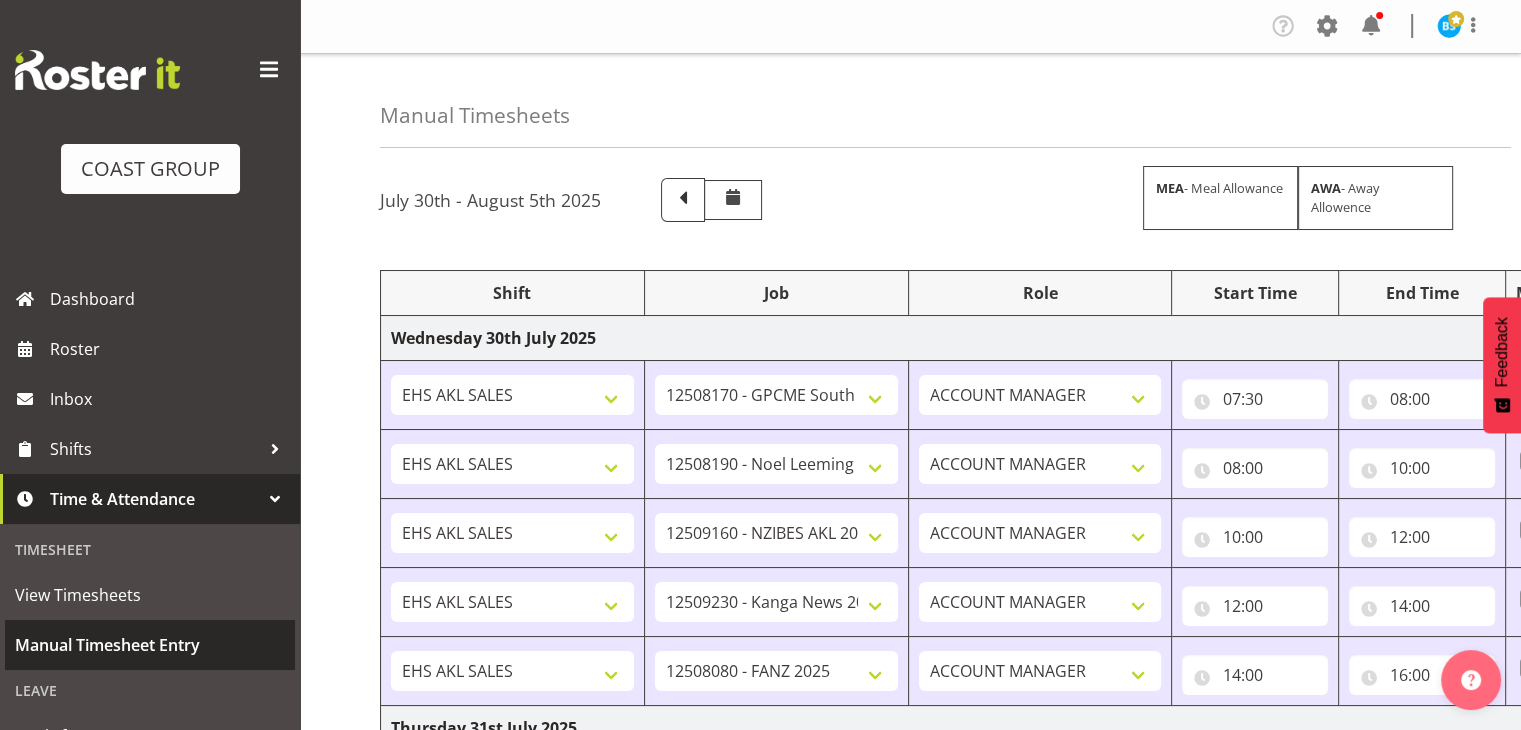scroll, scrollTop: 200, scrollLeft: 0, axis: vertical 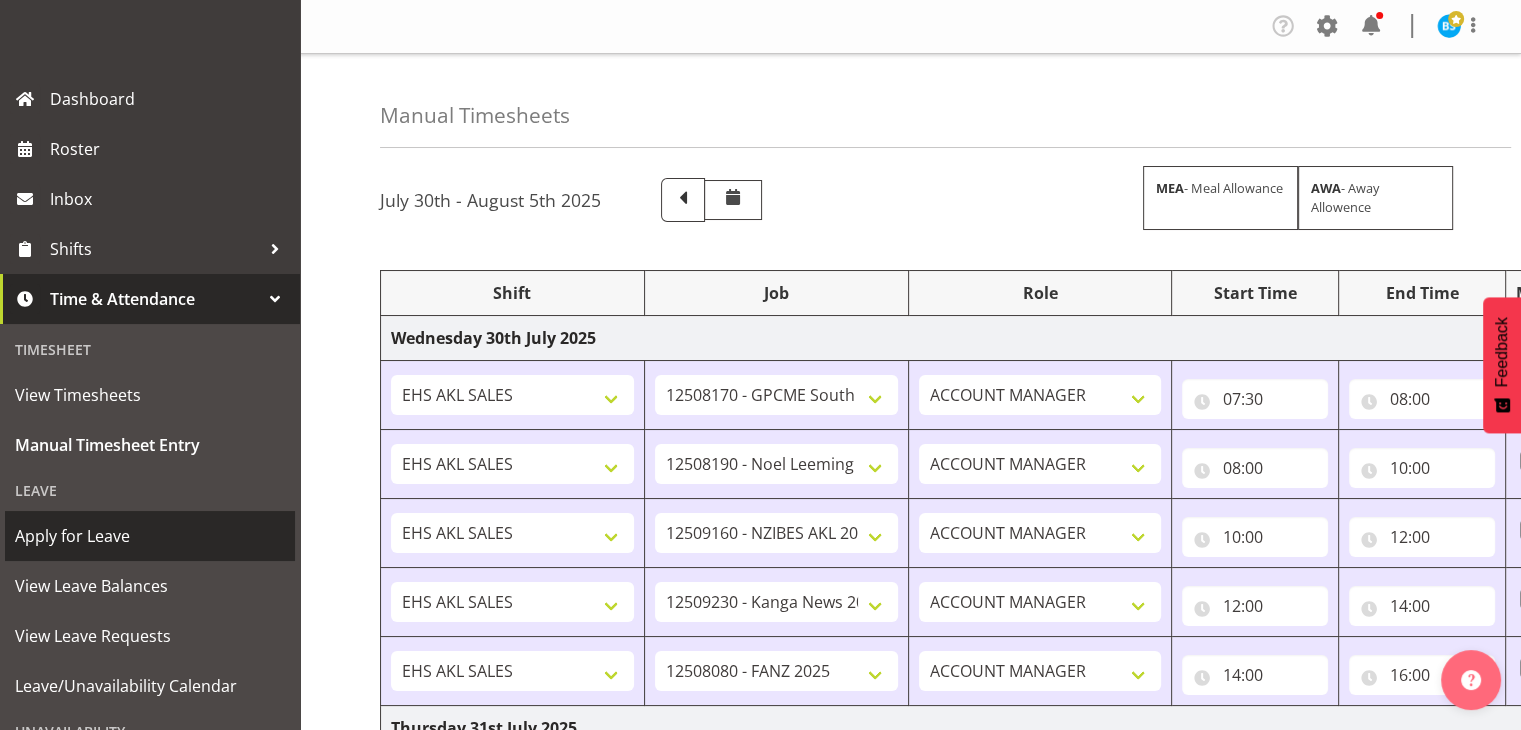 click on "Apply for Leave" at bounding box center (150, 536) 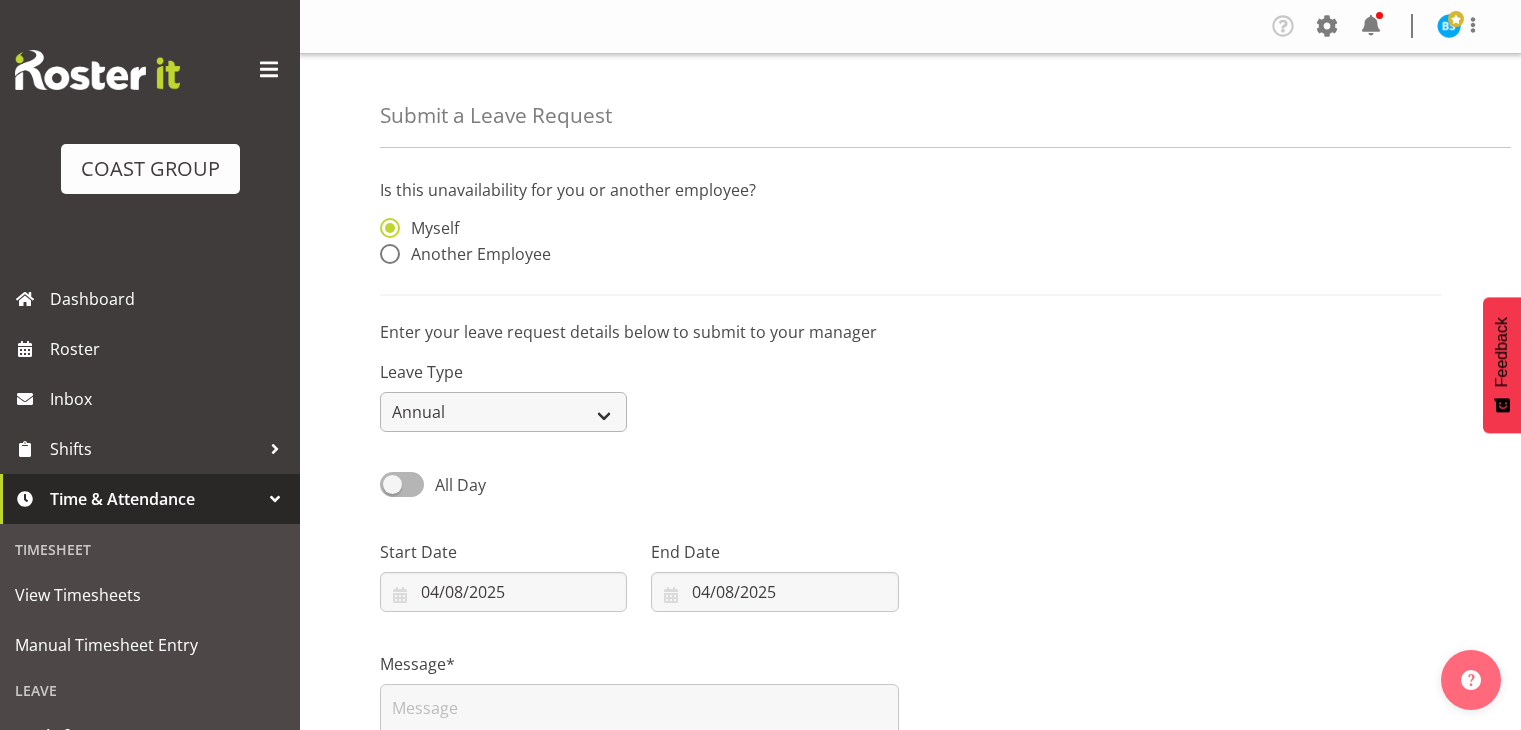 scroll, scrollTop: 0, scrollLeft: 0, axis: both 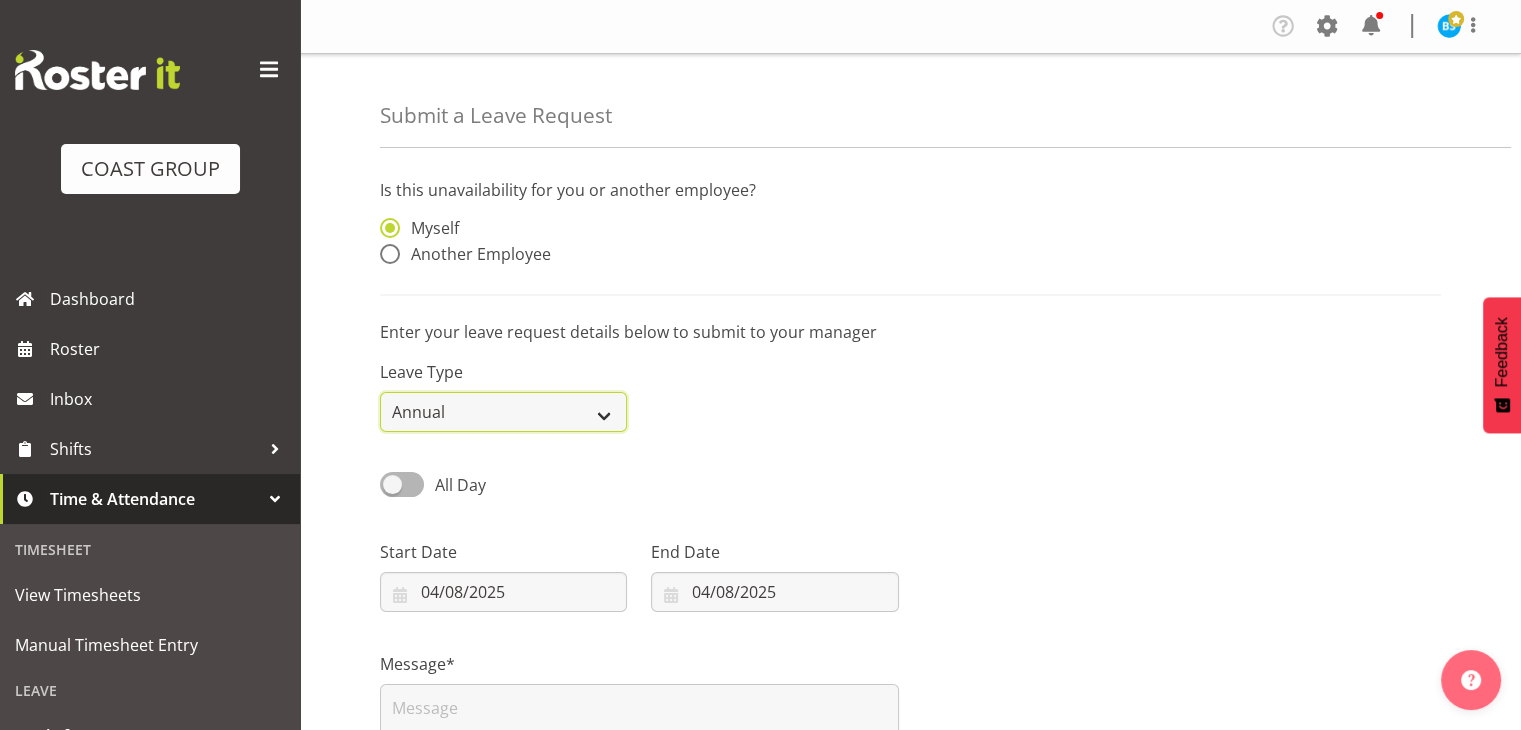 click on "Annual Sick Leave Without Pay Bereavement Domestic Violence Parental Jury Service Day In Lieu   Other" at bounding box center [503, 412] 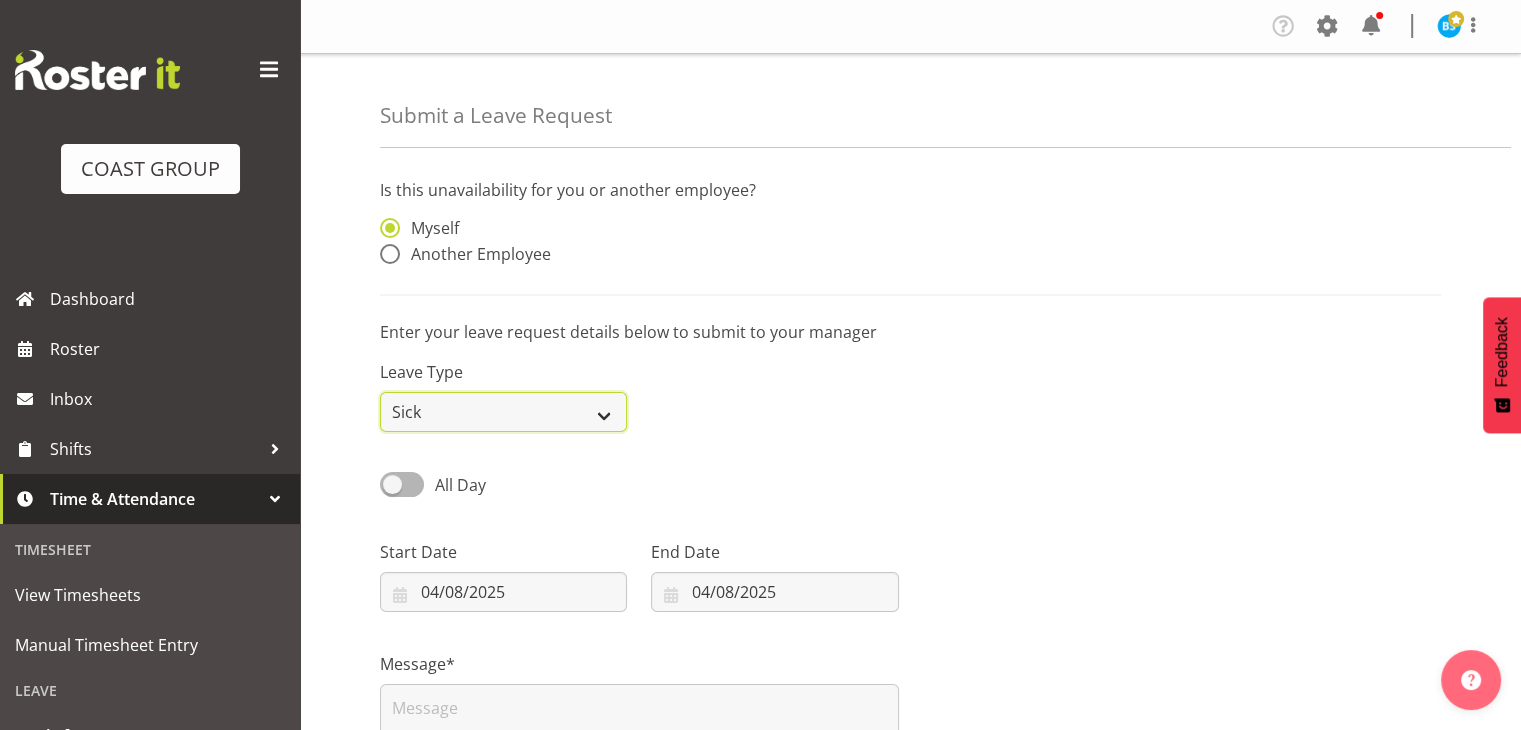click on "Annual Sick Leave Without Pay Bereavement Domestic Violence Parental Jury Service Day In Lieu   Other" at bounding box center (503, 412) 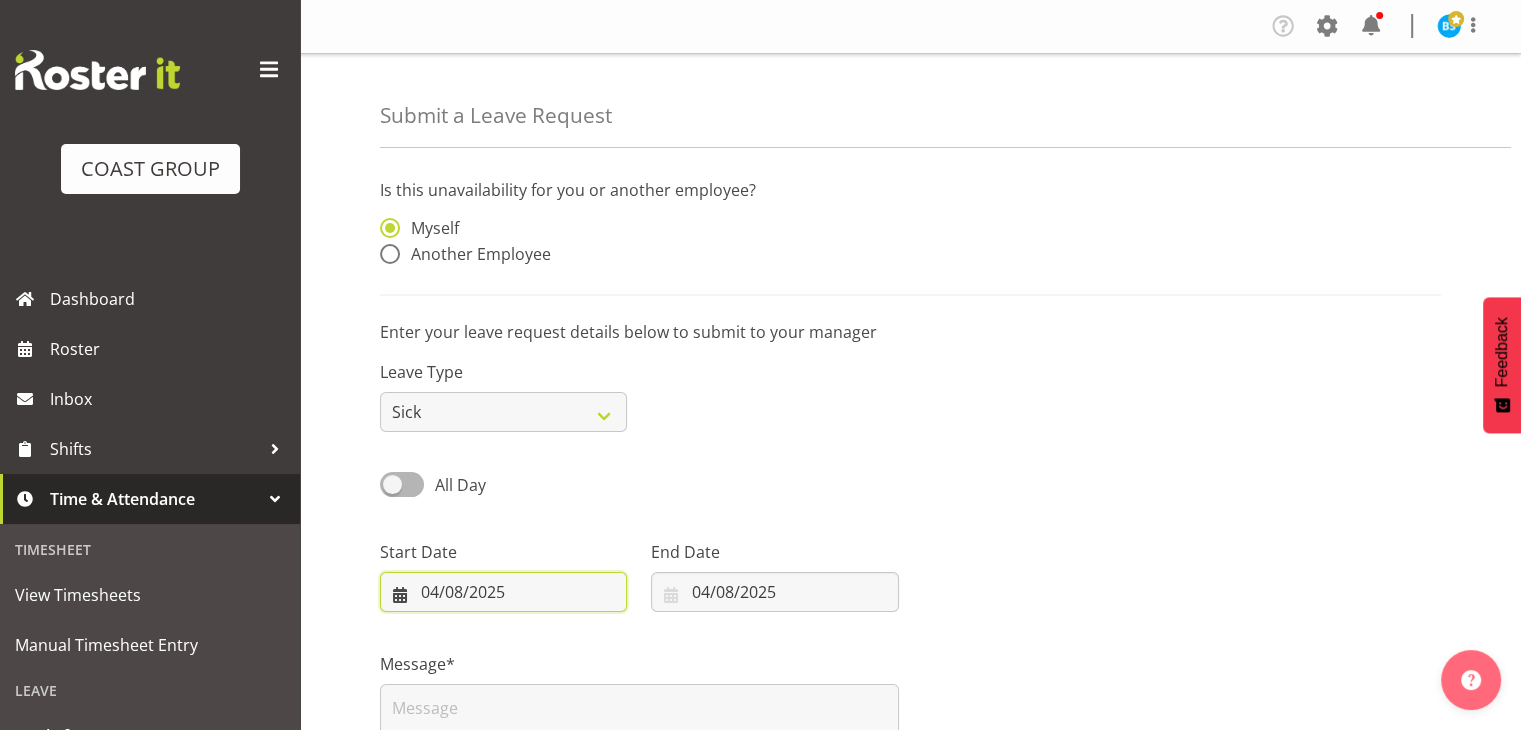 click on "04/08/2025" at bounding box center (503, 592) 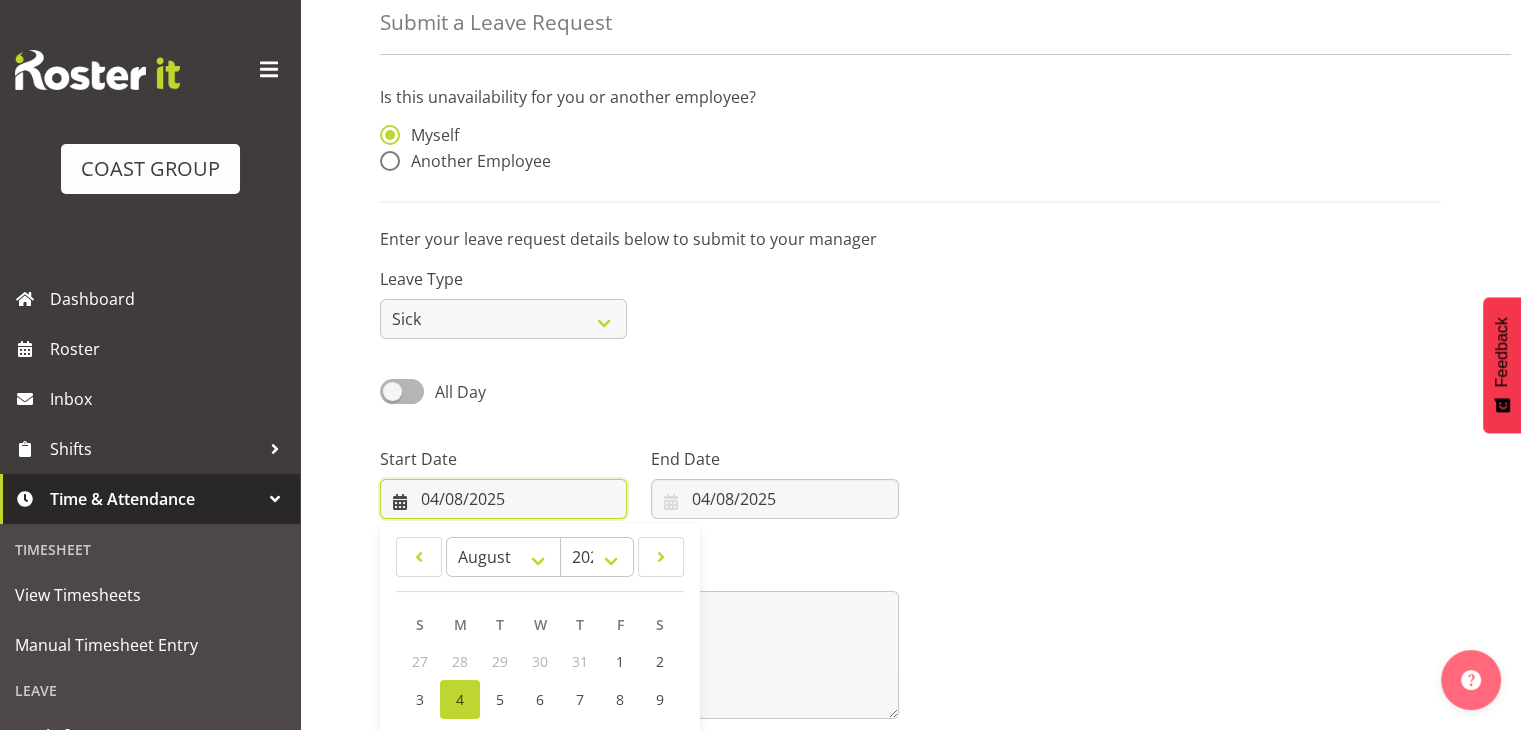 scroll, scrollTop: 200, scrollLeft: 0, axis: vertical 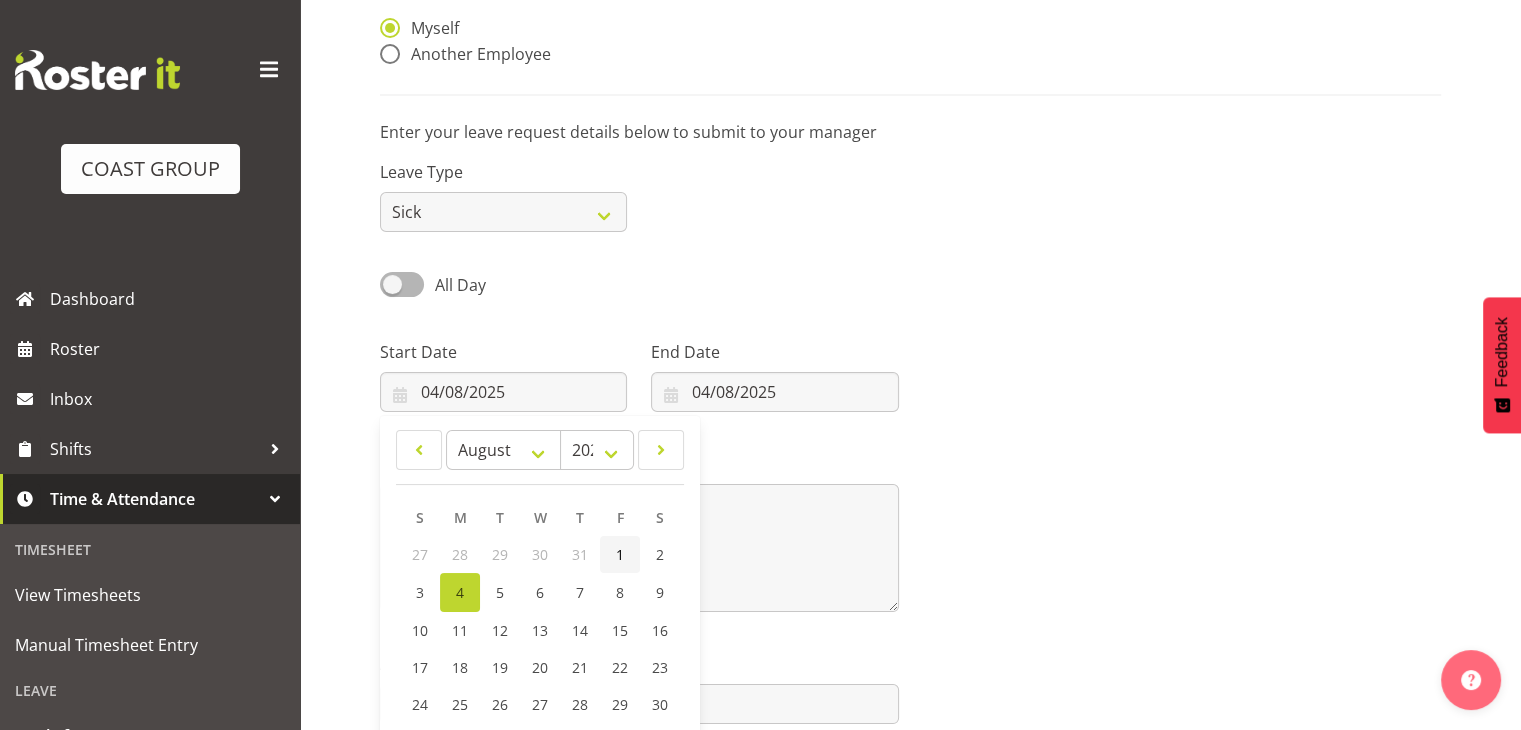click on "1" at bounding box center (620, 554) 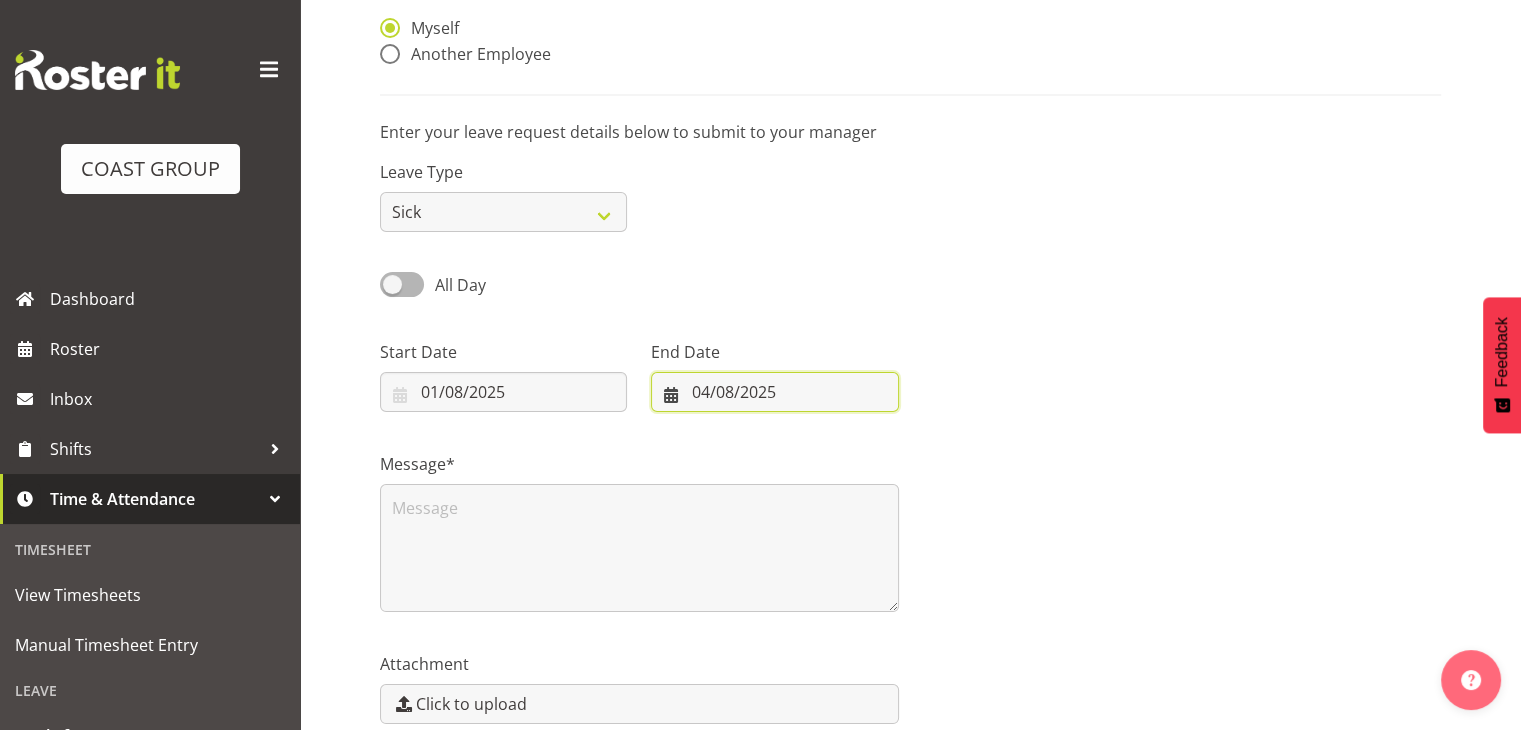 click on "04/08/2025" at bounding box center [774, 392] 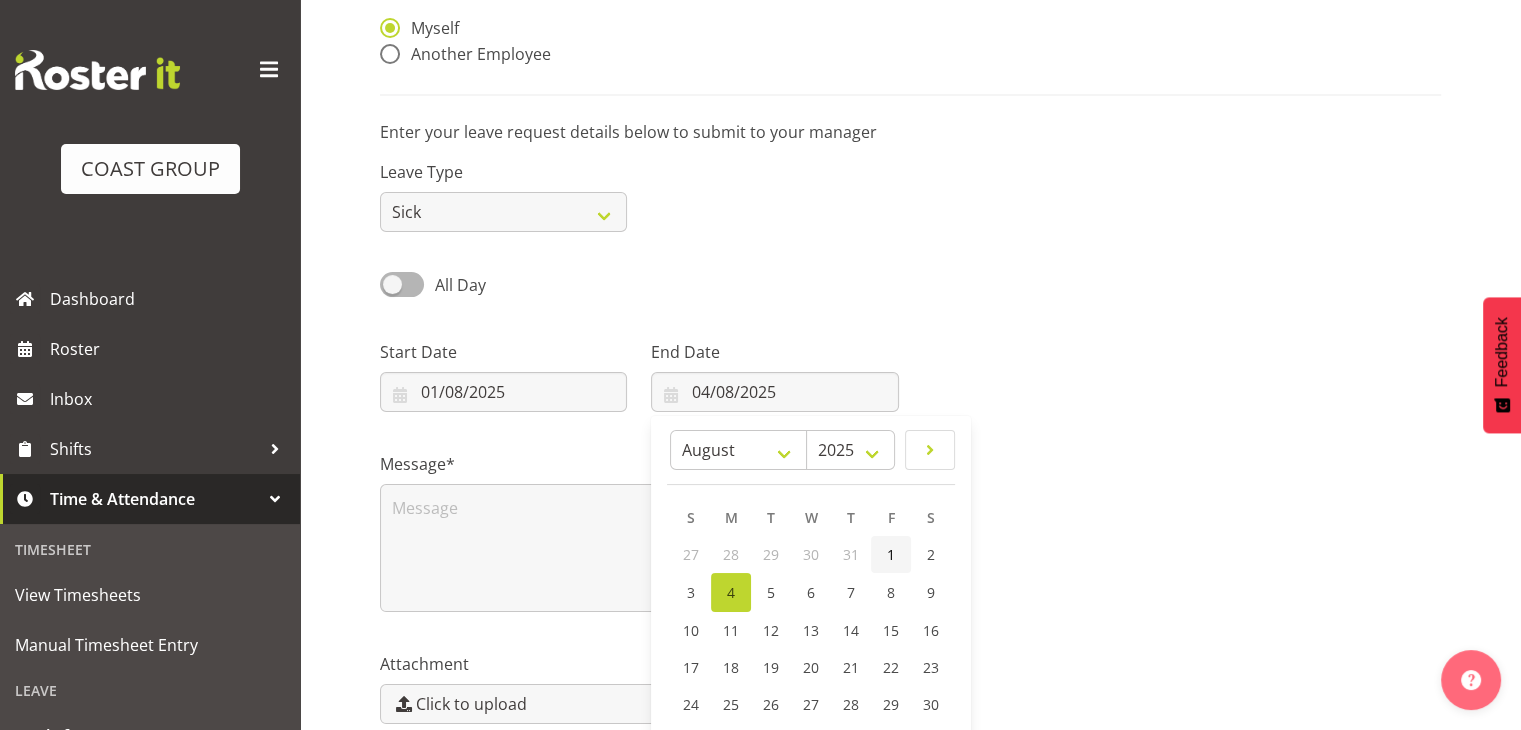 drag, startPoint x: 885, startPoint y: 557, endPoint x: 892, endPoint y: 545, distance: 13.892444 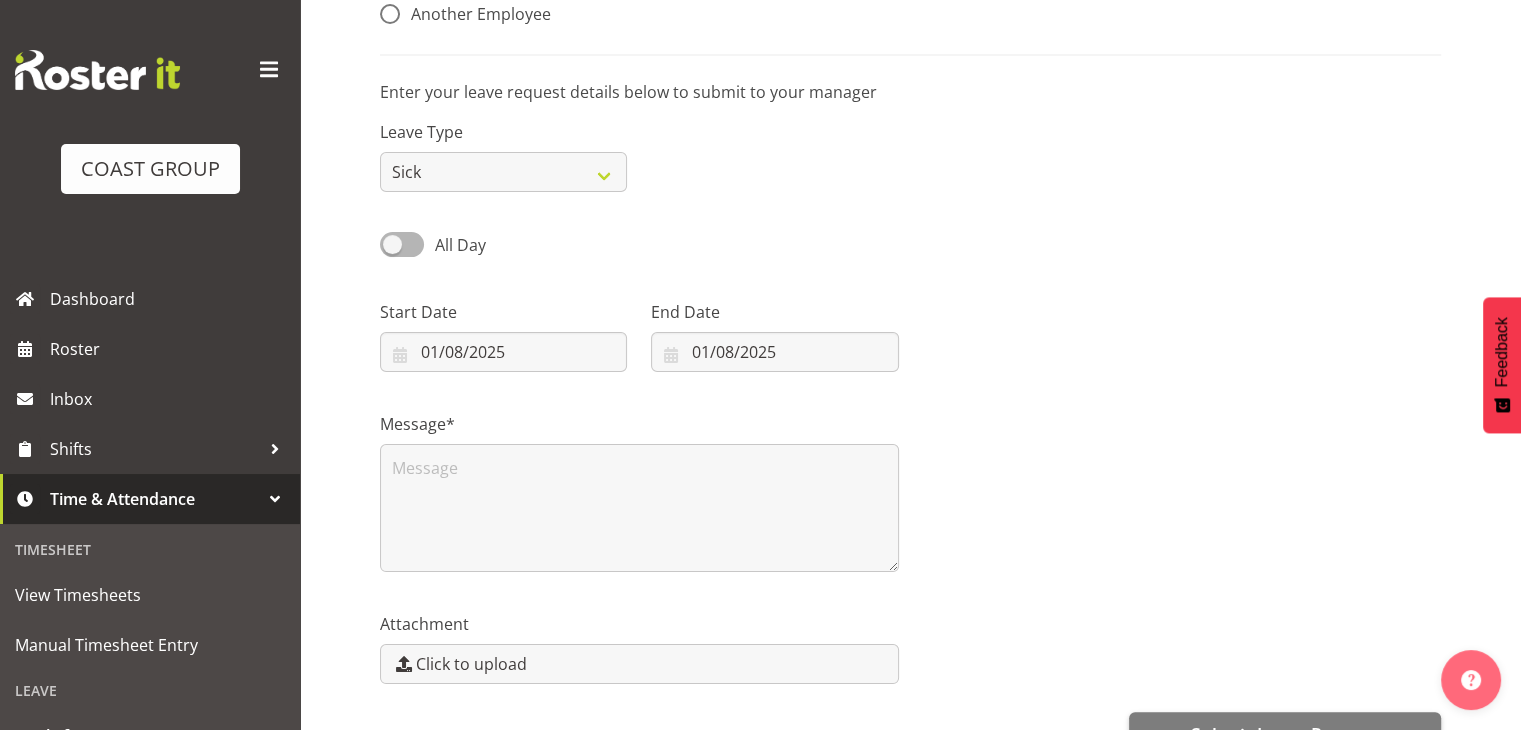 scroll, scrollTop: 297, scrollLeft: 0, axis: vertical 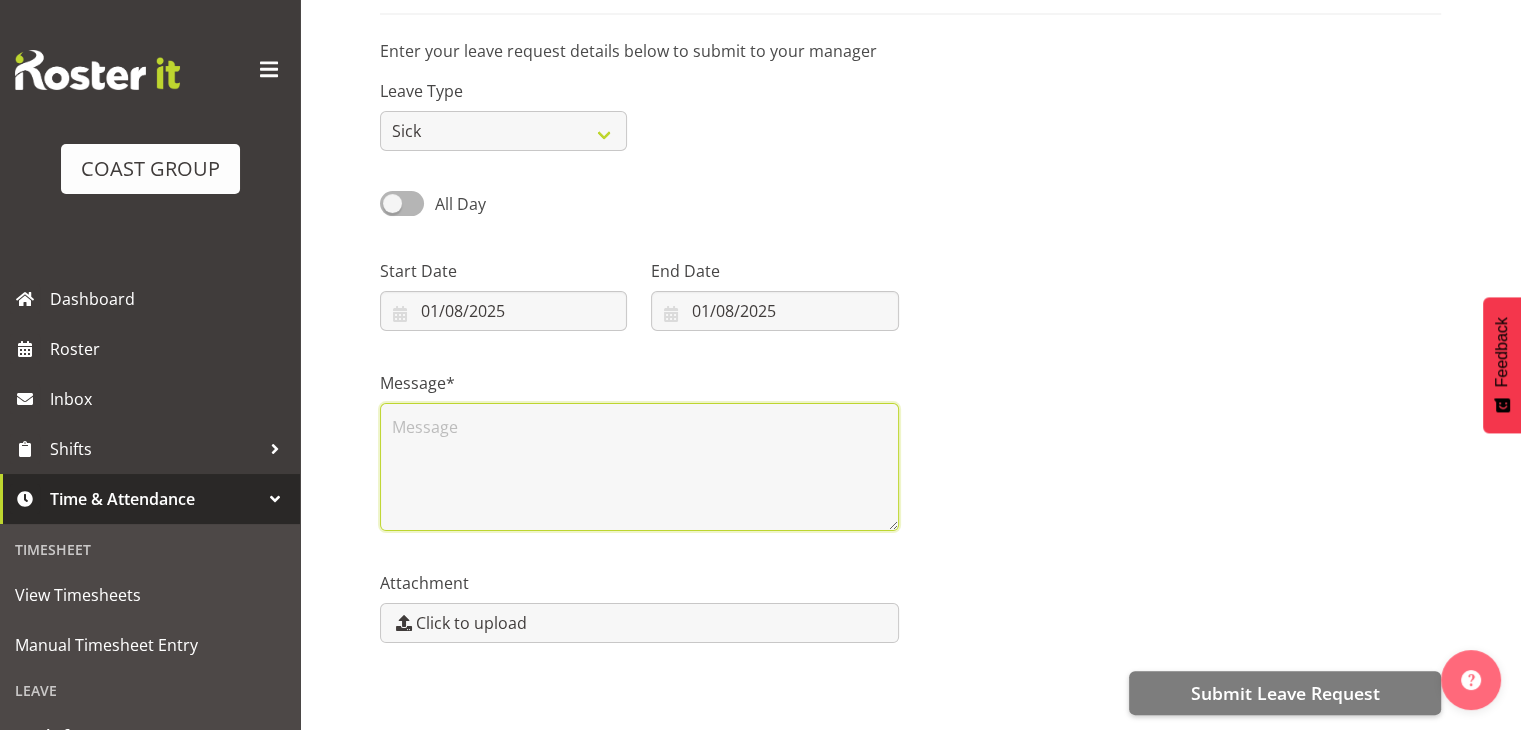 click at bounding box center (639, 467) 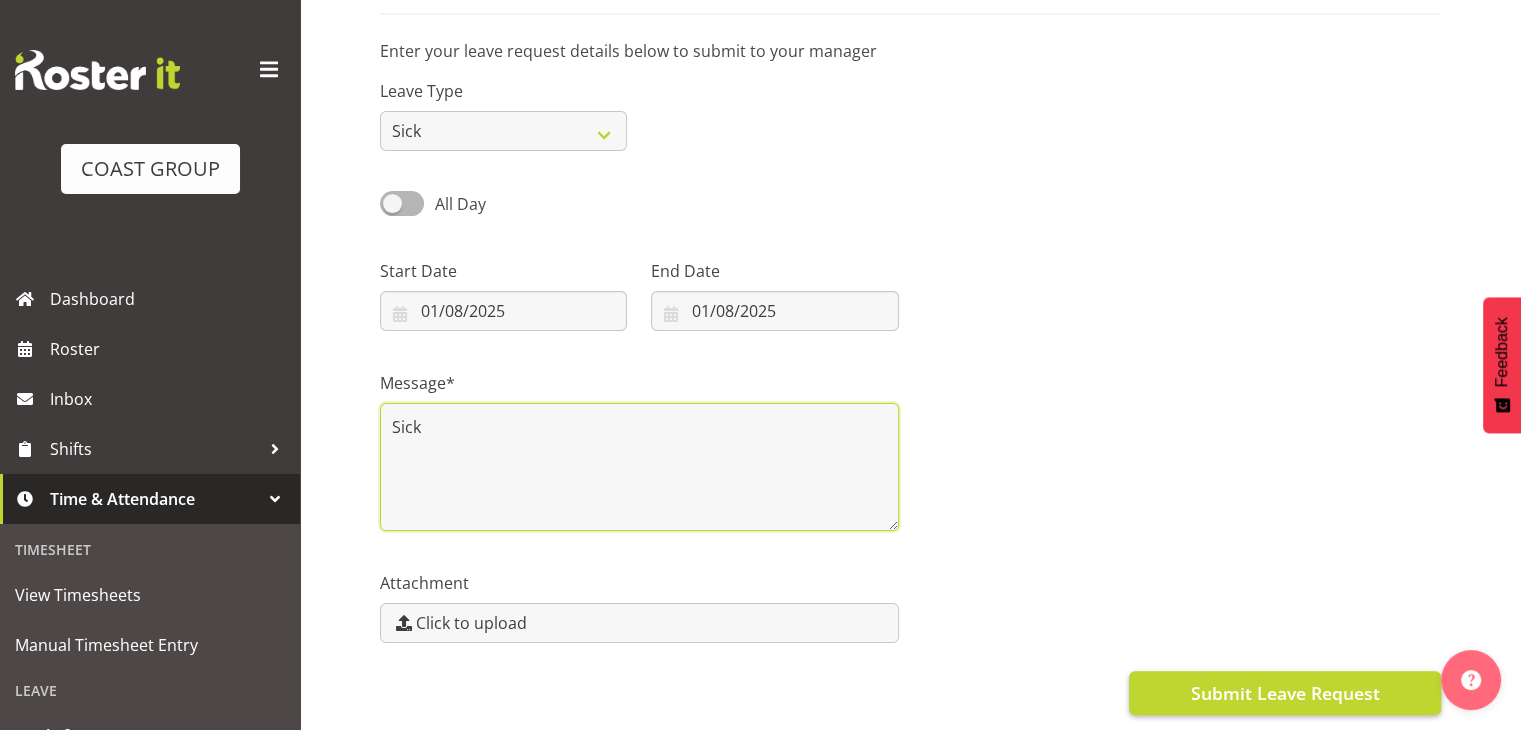 type on "Sick" 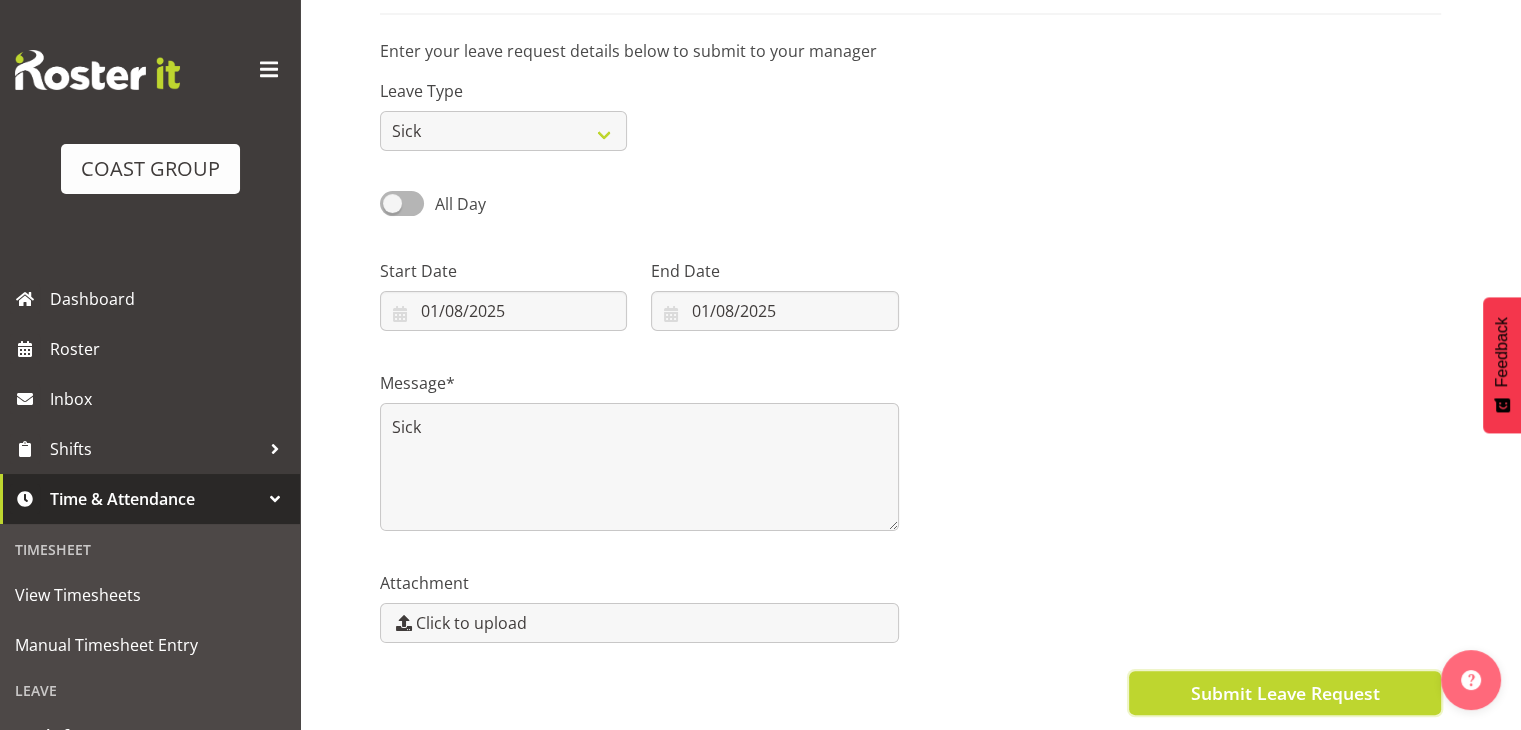 click on "Submit Leave Request" at bounding box center [1284, 693] 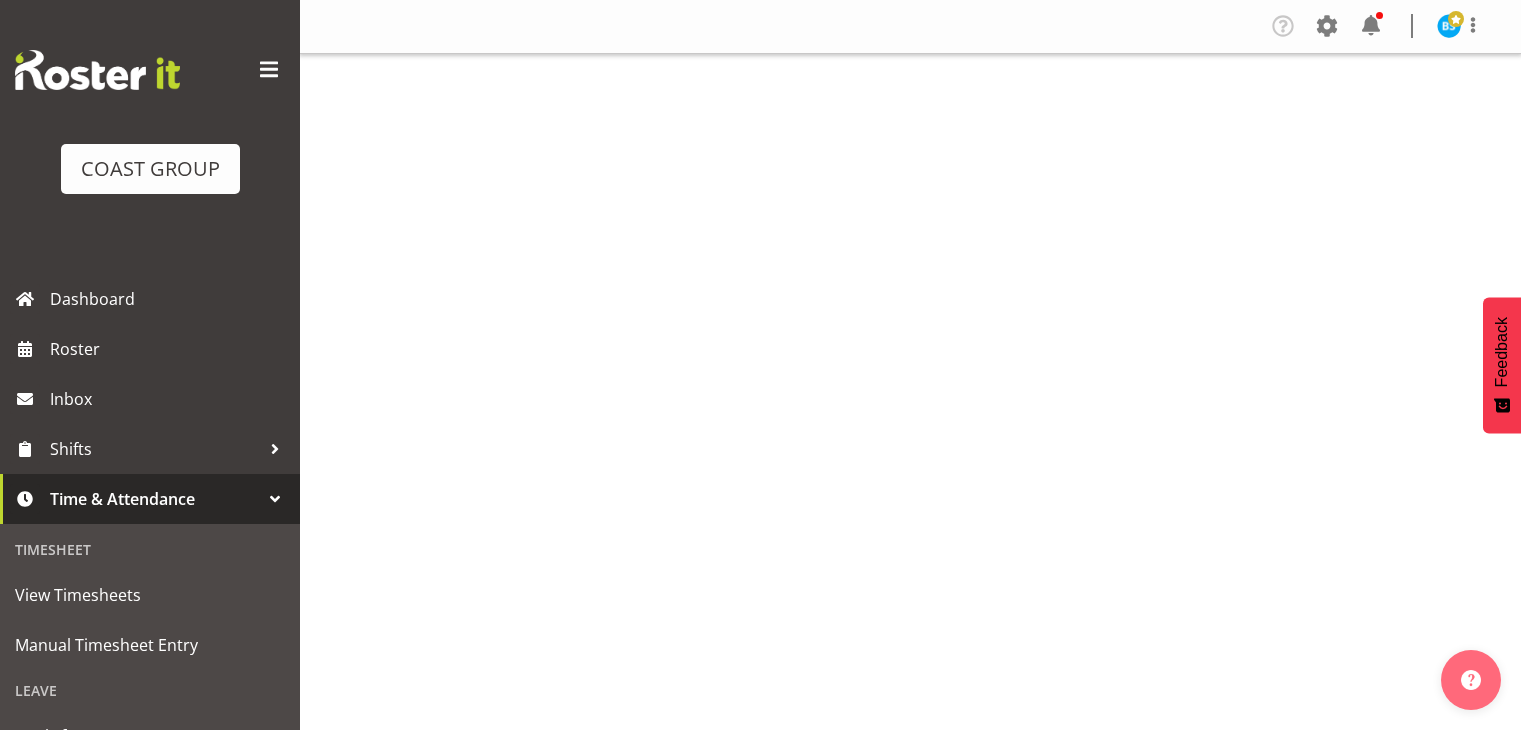 scroll, scrollTop: 0, scrollLeft: 0, axis: both 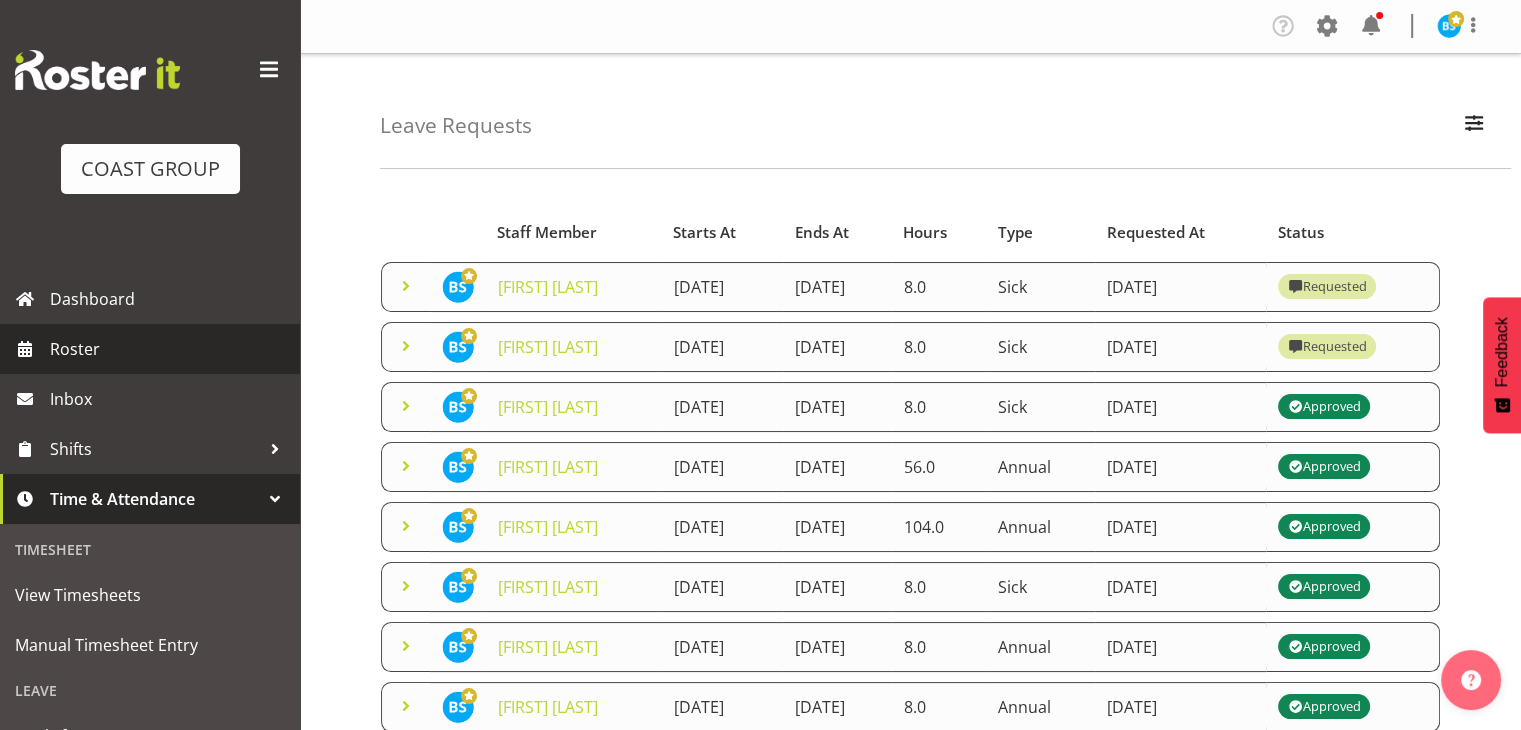 click on "Roster" at bounding box center [170, 349] 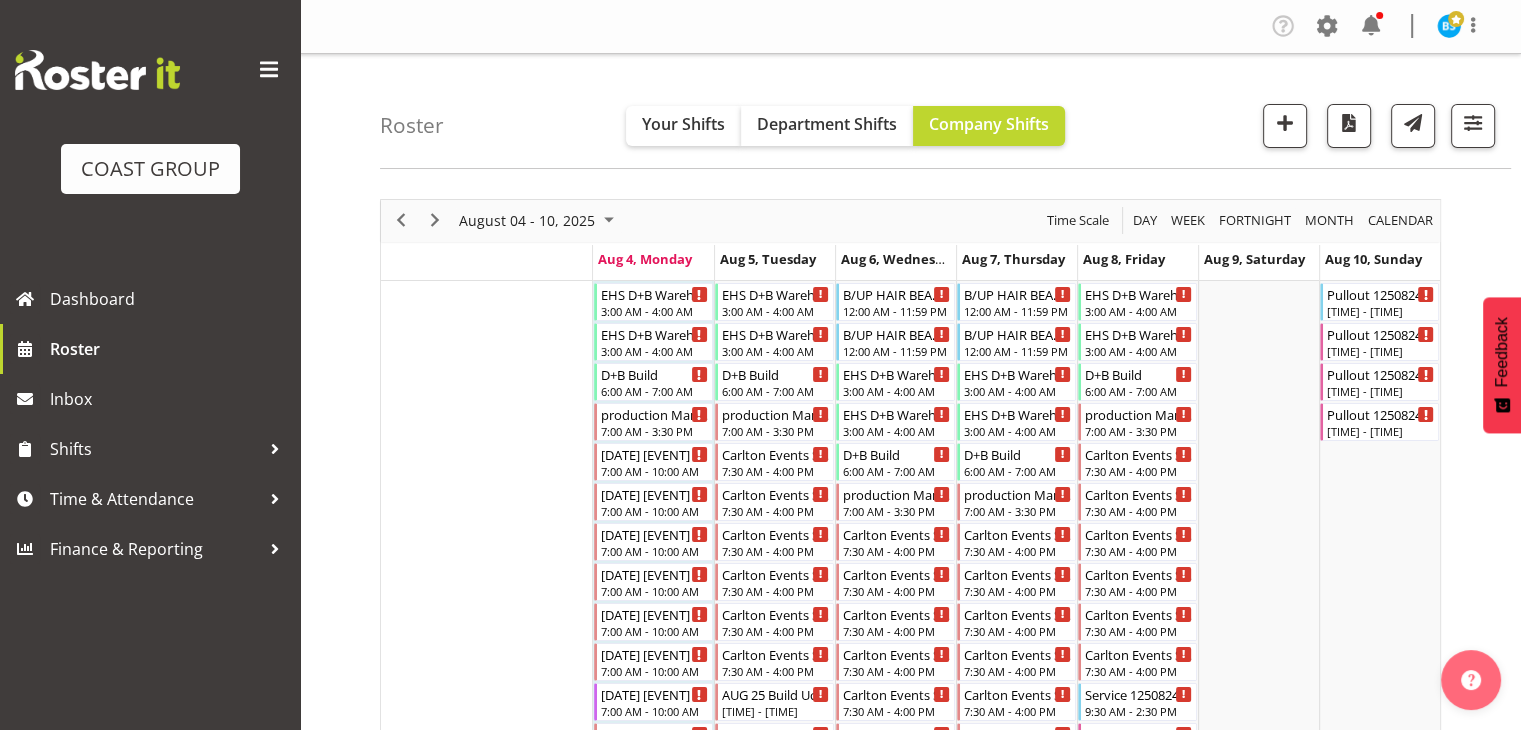 scroll, scrollTop: 200, scrollLeft: 0, axis: vertical 